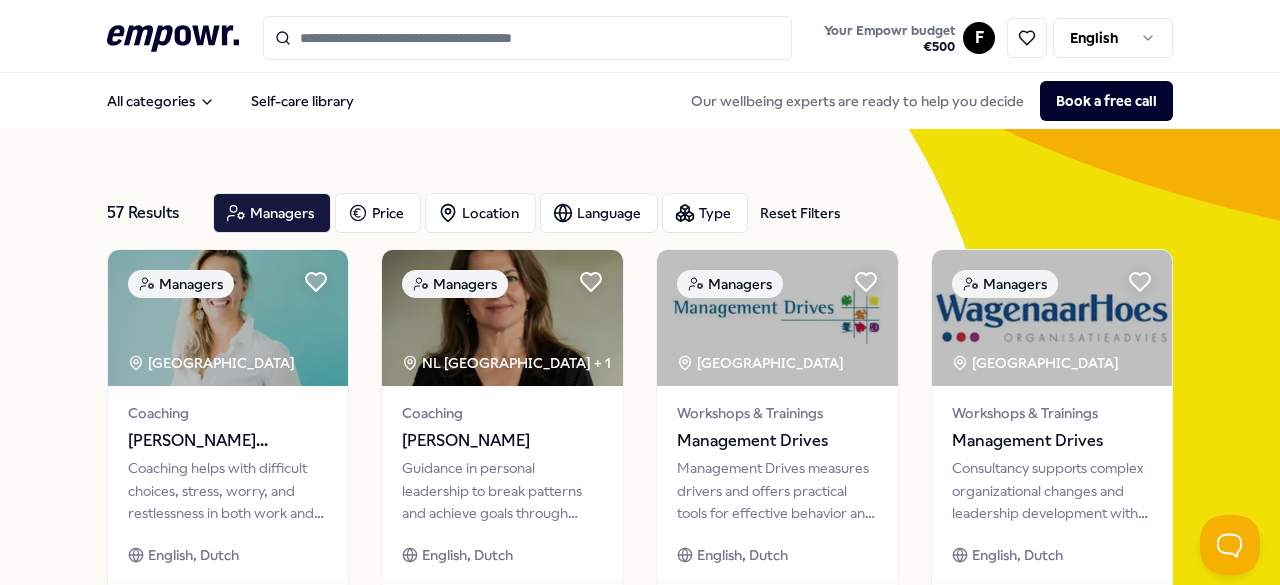 scroll, scrollTop: 0, scrollLeft: 0, axis: both 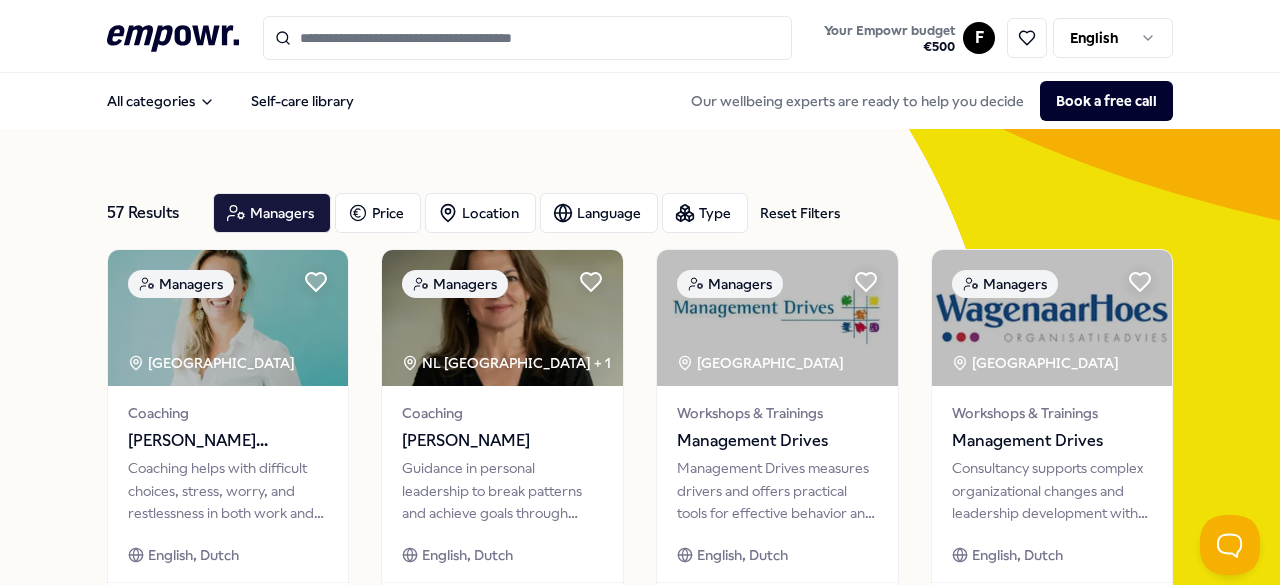 click on "57 Results Reset Filters Managers Price Location Language Type Reset Filters Managers [GEOGRAPHIC_DATA] Region   Coaching [PERSON_NAME] Coaching helps with difficult choices, stress, worry, and [MEDICAL_DATA] in both
work and personal life. English, Dutch From  € 220,- Managers NL [GEOGRAPHIC_DATA]   + 1 Coaching [PERSON_NAME] Guidance in personal leadership to break patterns and achieve goals through
awareness and action. English, Dutch From  € 150,- Managers Utrecht Region   Workshops & Trainings Management Drives Management Drives measures drivers and offers practical tools for effective
behavior and collaboration in teams. English, Dutch From  € 240,- Managers [GEOGRAPHIC_DATA] Region   Workshops & Trainings Management Drives Consultancy supports complex organizational changes and leadership development
with strategic insights and personal coaching. English, Dutch From  € 600,- Managers [GEOGRAPHIC_DATA] Region   + 1 Coaching [PERSON_NAME] English, Dutch From  € 175,- Managers [GEOGRAPHIC_DATA] Region   + 1 Coaching" at bounding box center (640, 873) 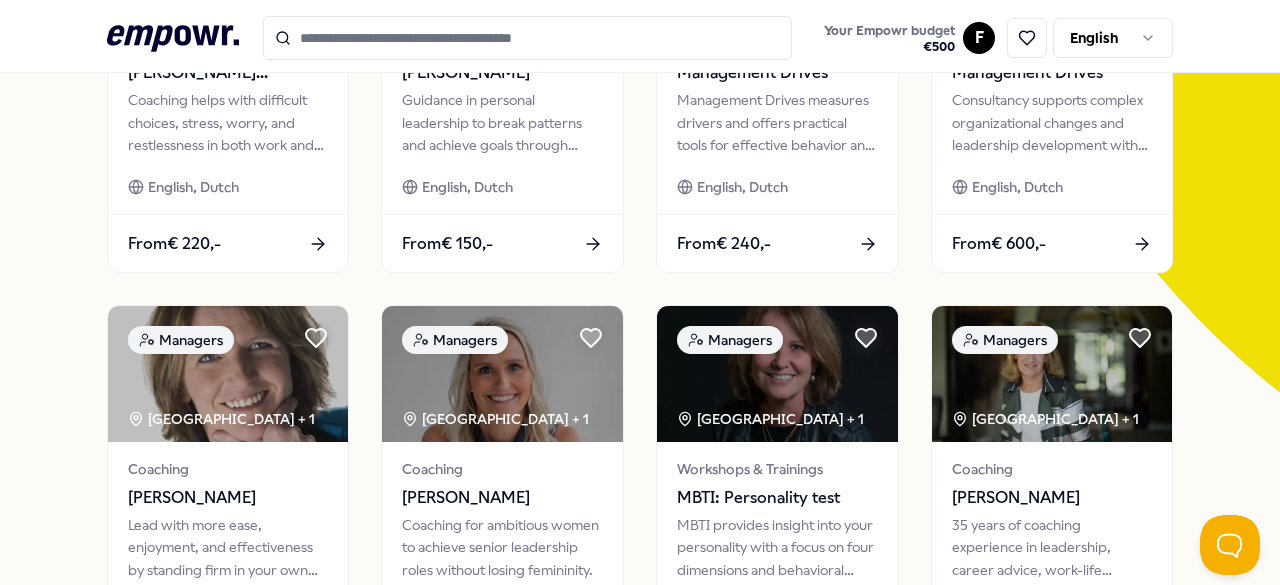 scroll, scrollTop: 0, scrollLeft: 0, axis: both 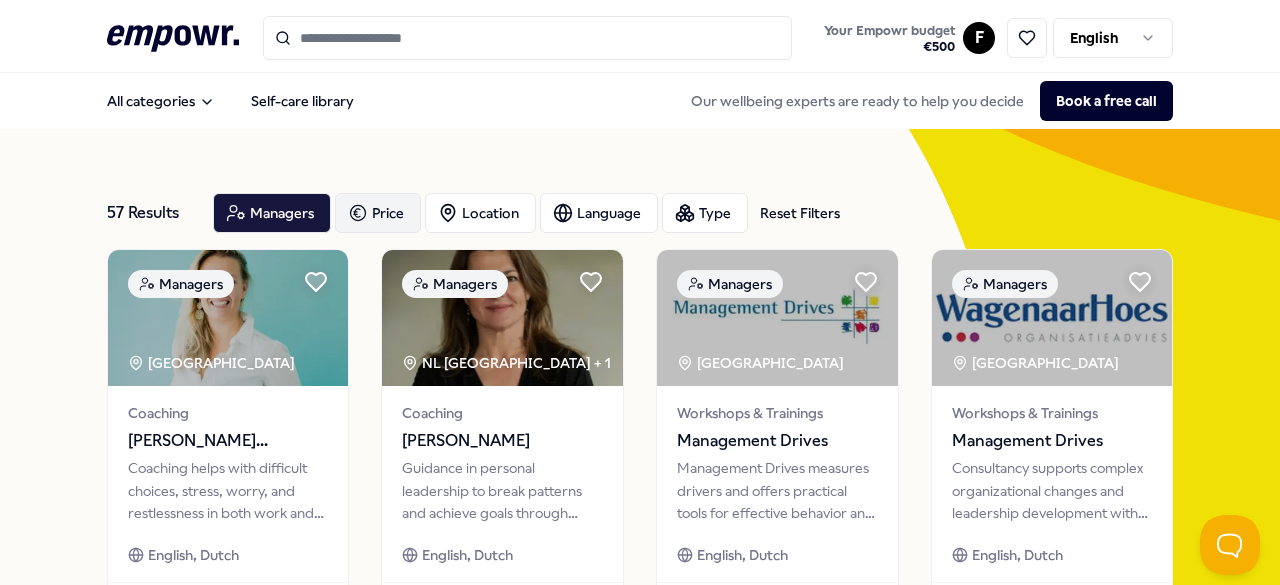 click on "Price" at bounding box center (378, 213) 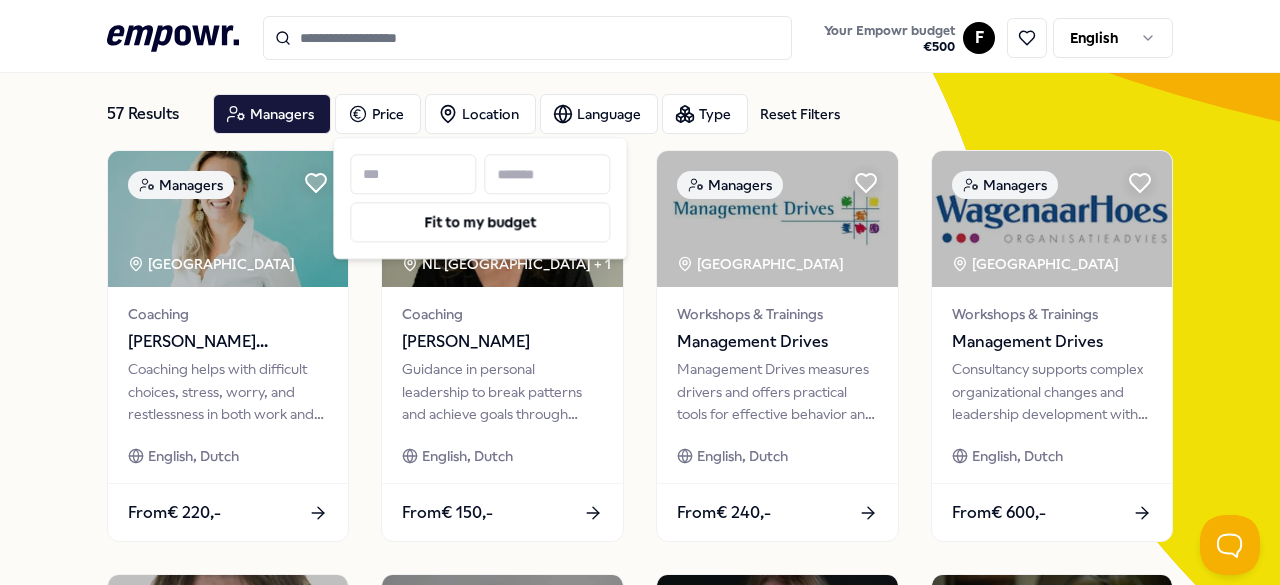 scroll, scrollTop: 100, scrollLeft: 0, axis: vertical 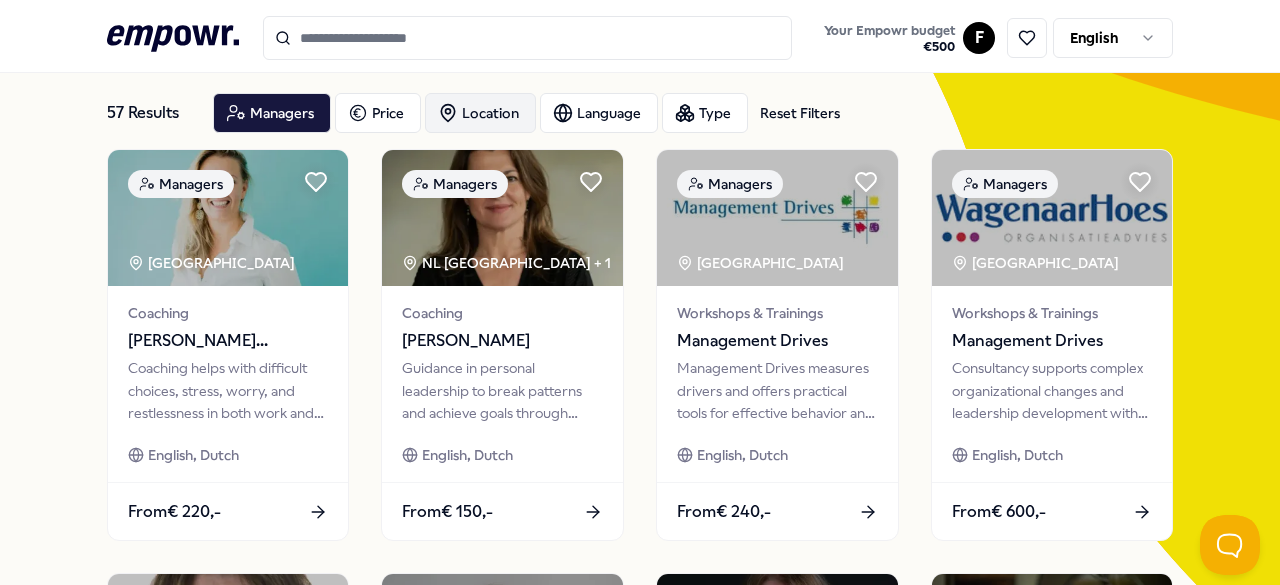 click on "Location" at bounding box center (480, 113) 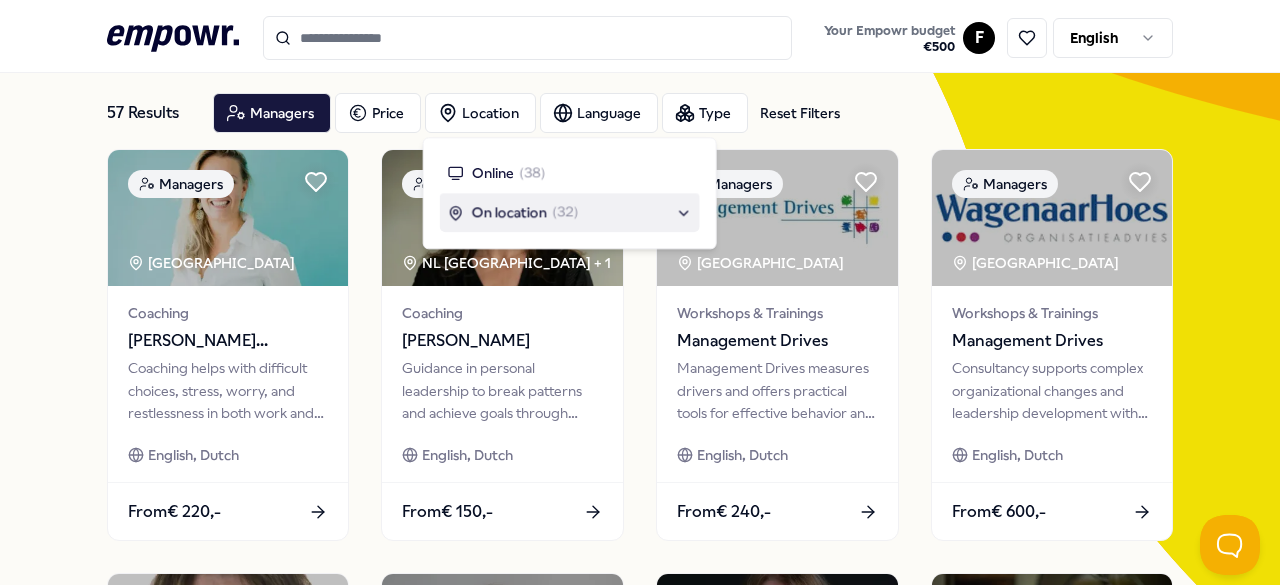 click on "On location" at bounding box center (509, 213) 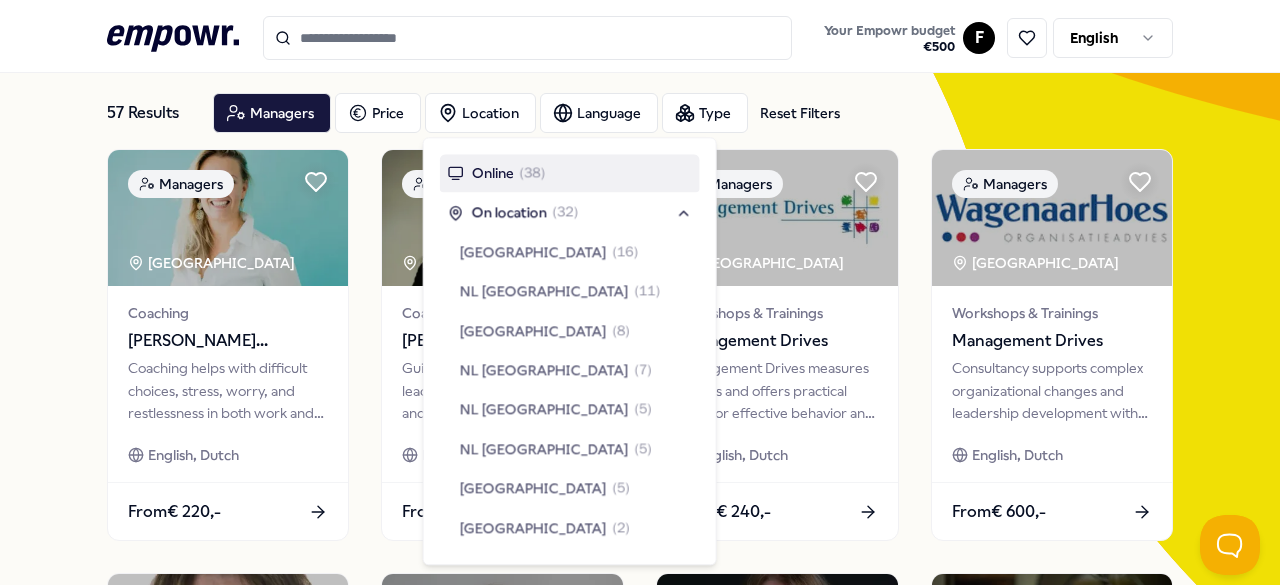 click on "Online ( 38 )" at bounding box center [496, 173] 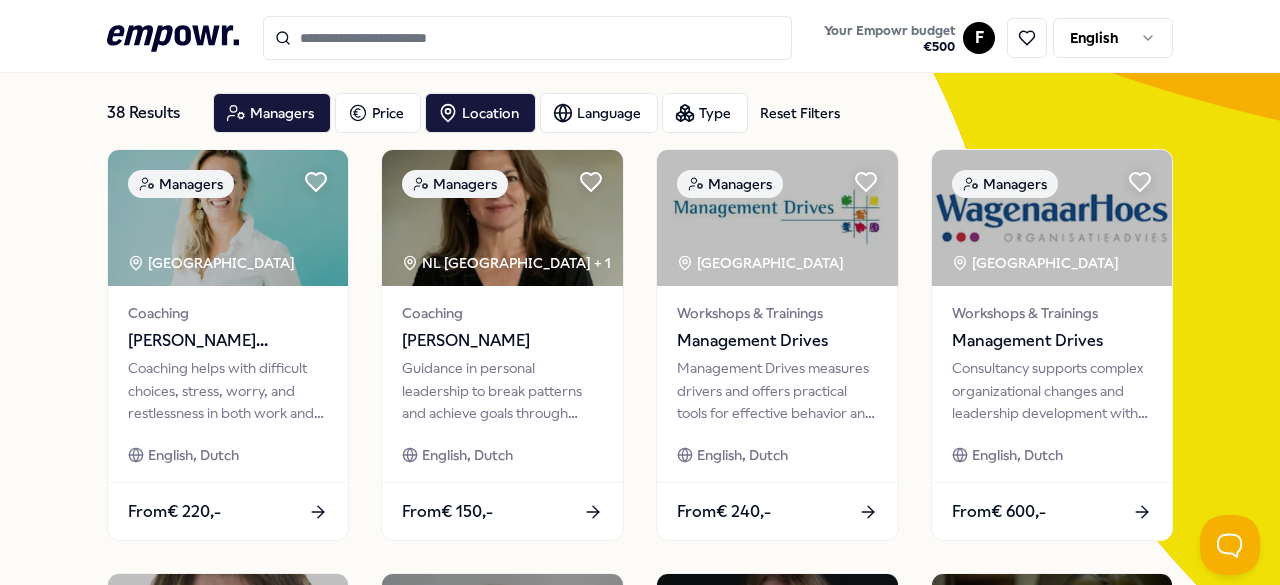 click on "38 Results Reset Filters Managers Price Location Language Type Reset Filters Managers [GEOGRAPHIC_DATA] Region   Coaching [PERSON_NAME] Coaching helps with difficult choices, stress, worry, and [MEDICAL_DATA] in both
work and personal life. English, Dutch From  € 220,- Managers NL [GEOGRAPHIC_DATA]   + 1 Coaching [PERSON_NAME] Guidance in personal leadership to break patterns and achieve goals through
awareness and action. English, Dutch From  € 150,- Managers Utrecht Region   Workshops & Trainings Management Drives Management Drives measures drivers and offers practical tools for effective
behavior and collaboration in teams. English, Dutch From  € 240,- Managers [GEOGRAPHIC_DATA] Region   Workshops & Trainings Management Drives Consultancy supports complex organizational changes and leadership development
with strategic insights and personal coaching. English, Dutch From  € 600,- Managers [GEOGRAPHIC_DATA] Region   + 1 Coaching [PERSON_NAME] English, Dutch From  € 175,- Managers [GEOGRAPHIC_DATA] Region   + 1 Coaching" at bounding box center [640, 773] 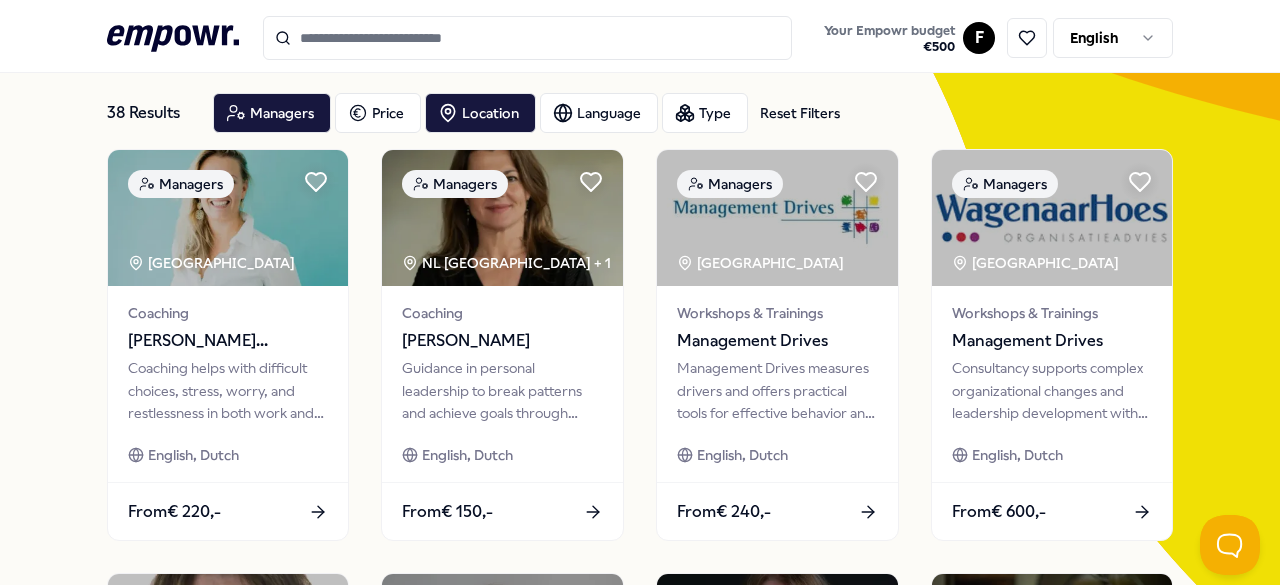 click on "38 Results Reset Filters Managers Price Location Language Type Reset Filters Managers [GEOGRAPHIC_DATA] Region   Coaching [PERSON_NAME] Coaching helps with difficult choices, stress, worry, and [MEDICAL_DATA] in both
work and personal life. English, Dutch From  € 220,- Managers NL [GEOGRAPHIC_DATA]   + 1 Coaching [PERSON_NAME] Guidance in personal leadership to break patterns and achieve goals through
awareness and action. English, Dutch From  € 150,- Managers Utrecht Region   Workshops & Trainings Management Drives Management Drives measures drivers and offers practical tools for effective
behavior and collaboration in teams. English, Dutch From  € 240,- Managers [GEOGRAPHIC_DATA] Region   Workshops & Trainings Management Drives Consultancy supports complex organizational changes and leadership development
with strategic insights and personal coaching. English, Dutch From  € 600,- Managers [GEOGRAPHIC_DATA] Region   + 1 Coaching [PERSON_NAME] English, Dutch From  € 175,- Managers [GEOGRAPHIC_DATA] Region   + 1 Coaching" at bounding box center (640, 773) 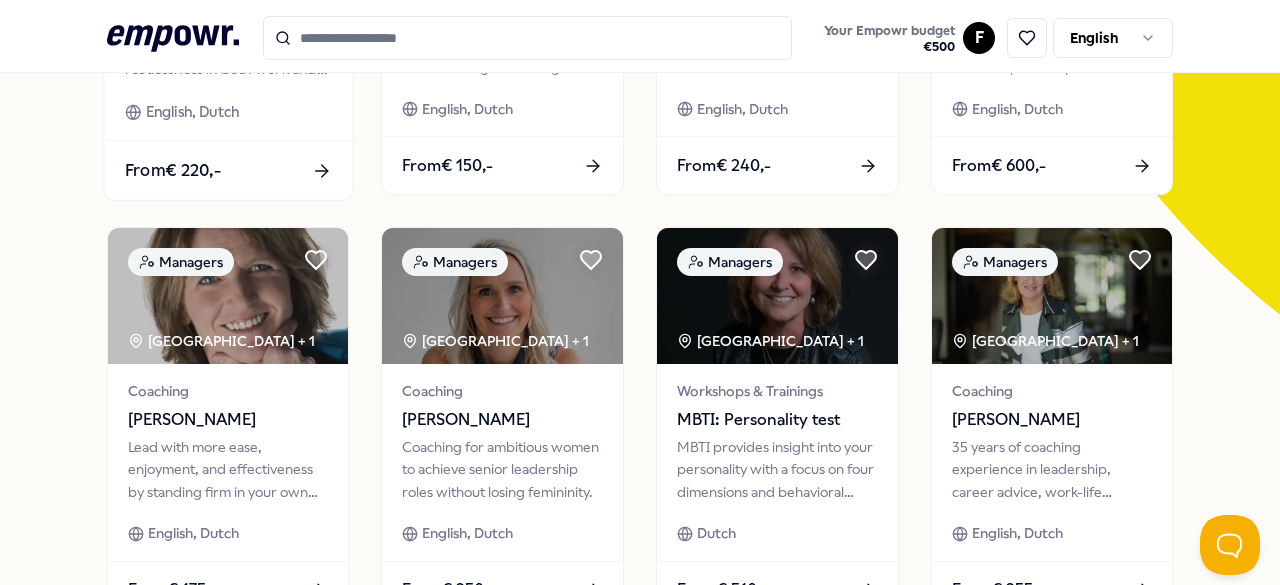 scroll, scrollTop: 0, scrollLeft: 0, axis: both 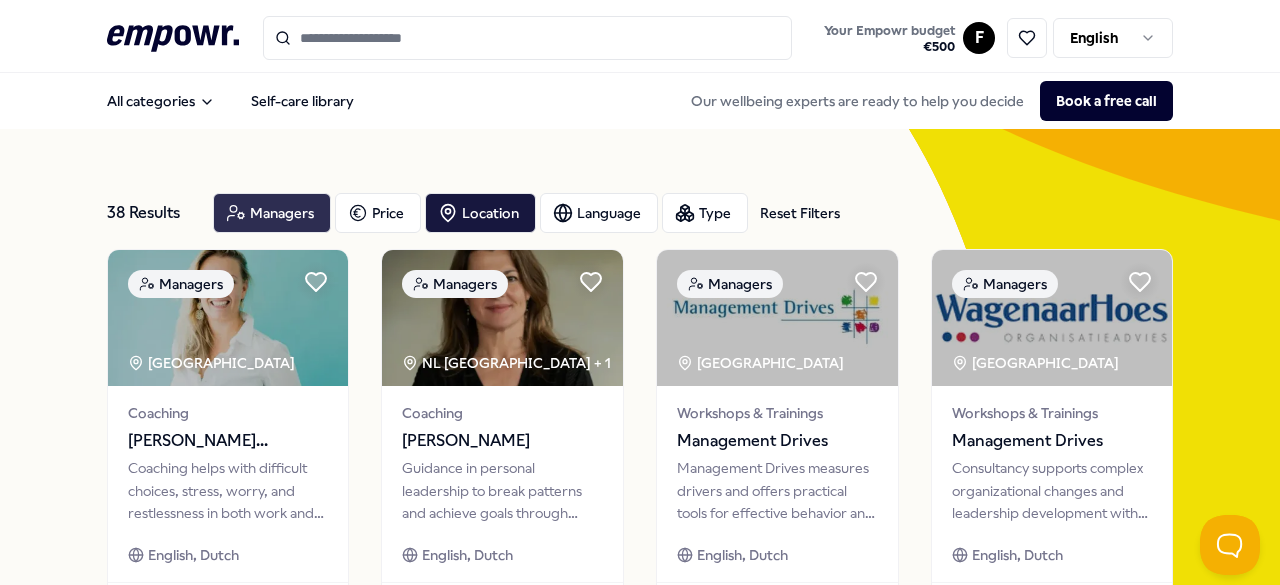 click on "Managers" at bounding box center (272, 213) 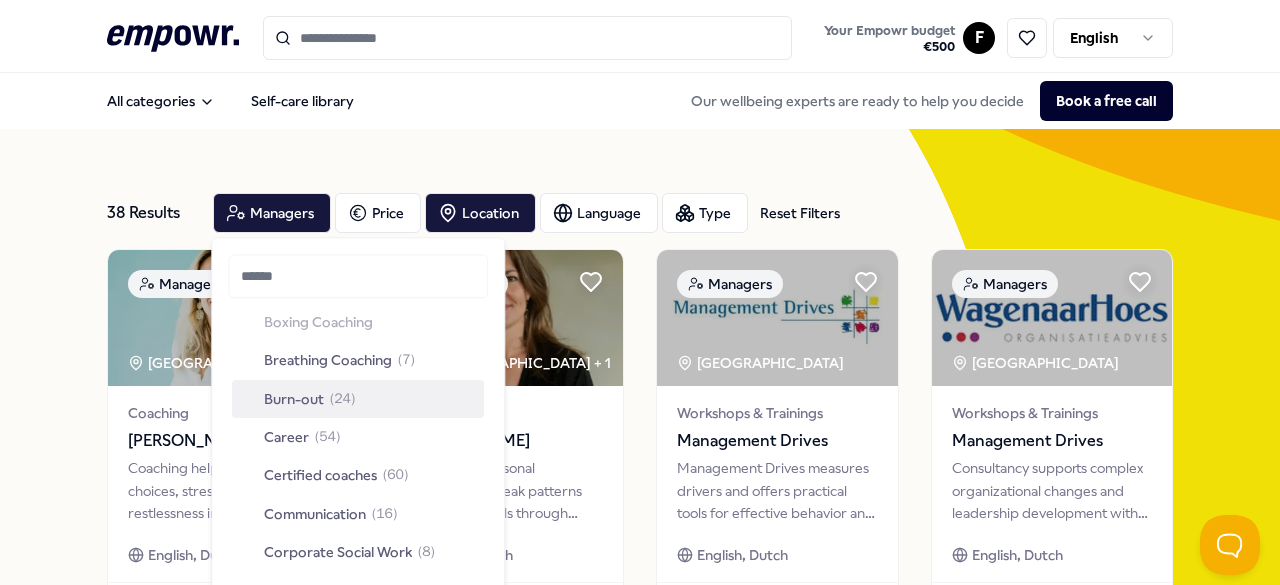 scroll, scrollTop: 0, scrollLeft: 0, axis: both 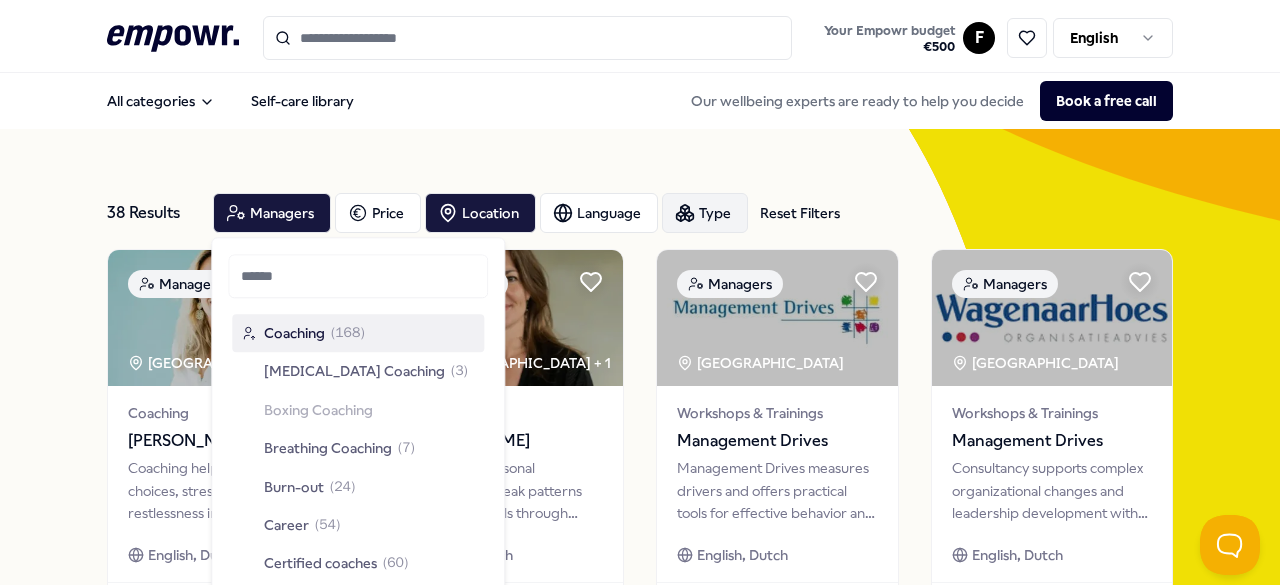 click on "Type" at bounding box center (705, 213) 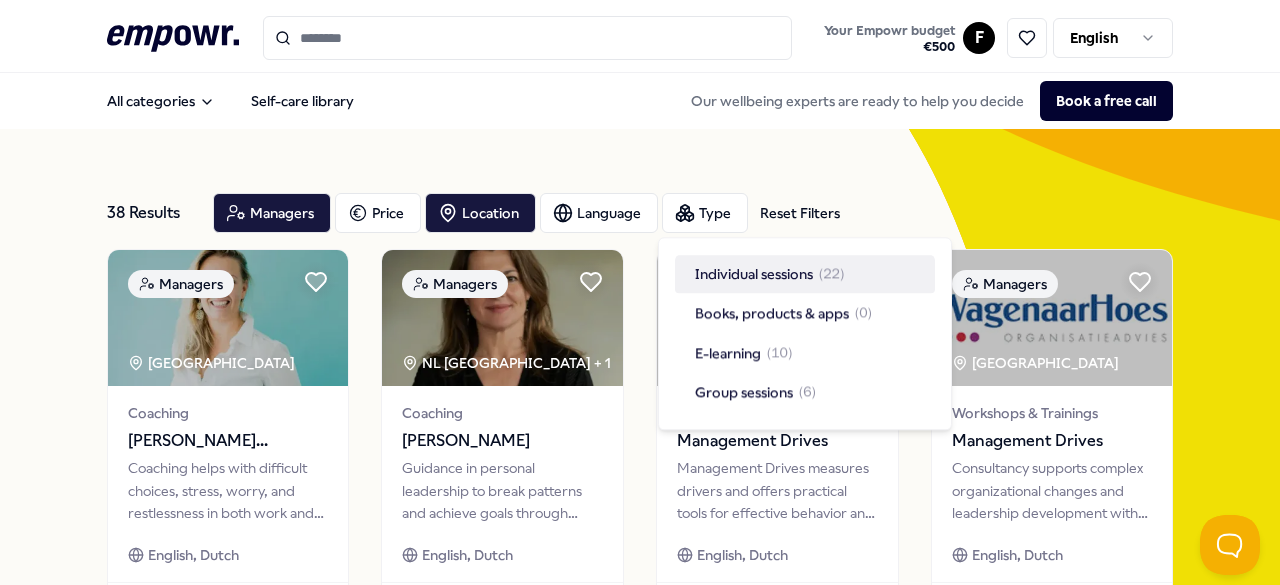 click on "Reset Filters" at bounding box center [800, 213] 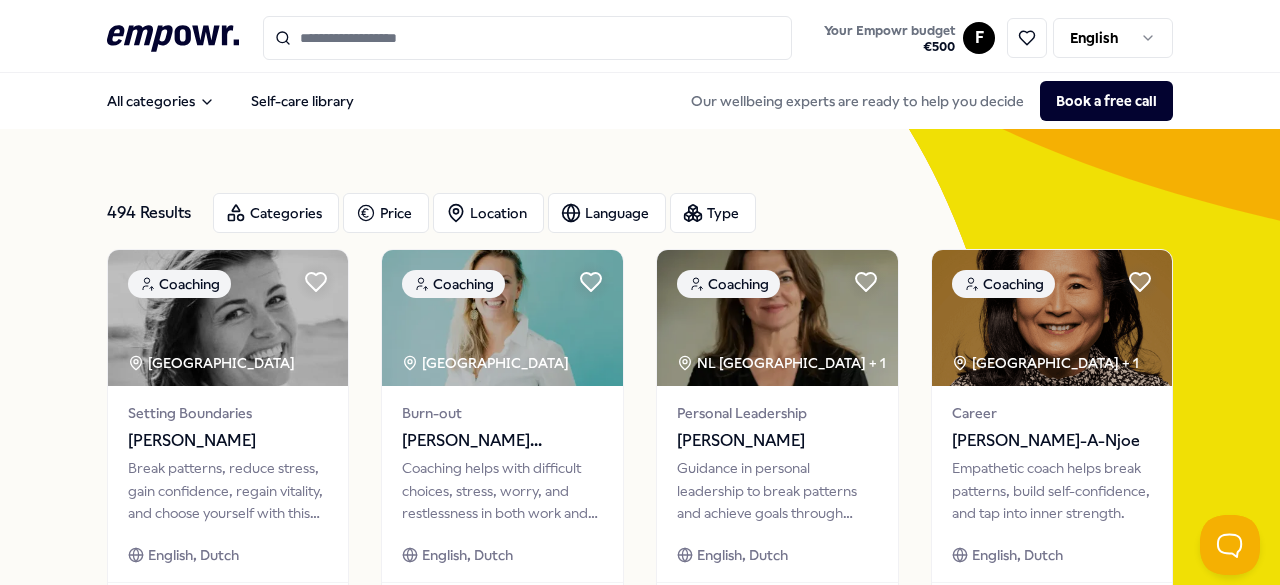 scroll, scrollTop: 61, scrollLeft: 0, axis: vertical 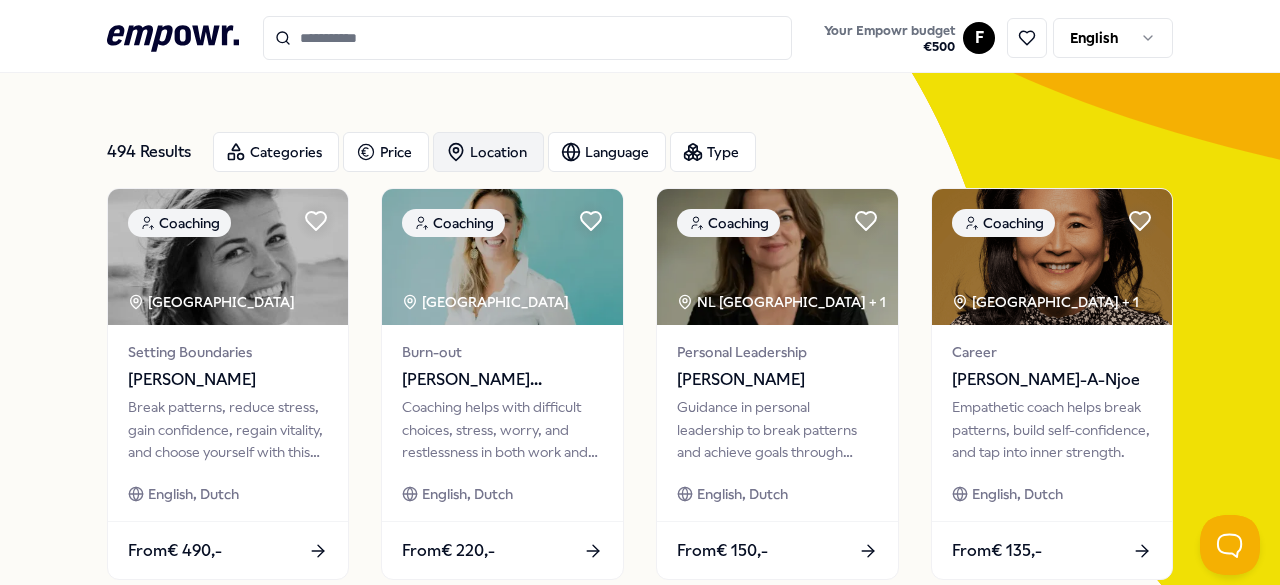 click on "Location" at bounding box center [488, 152] 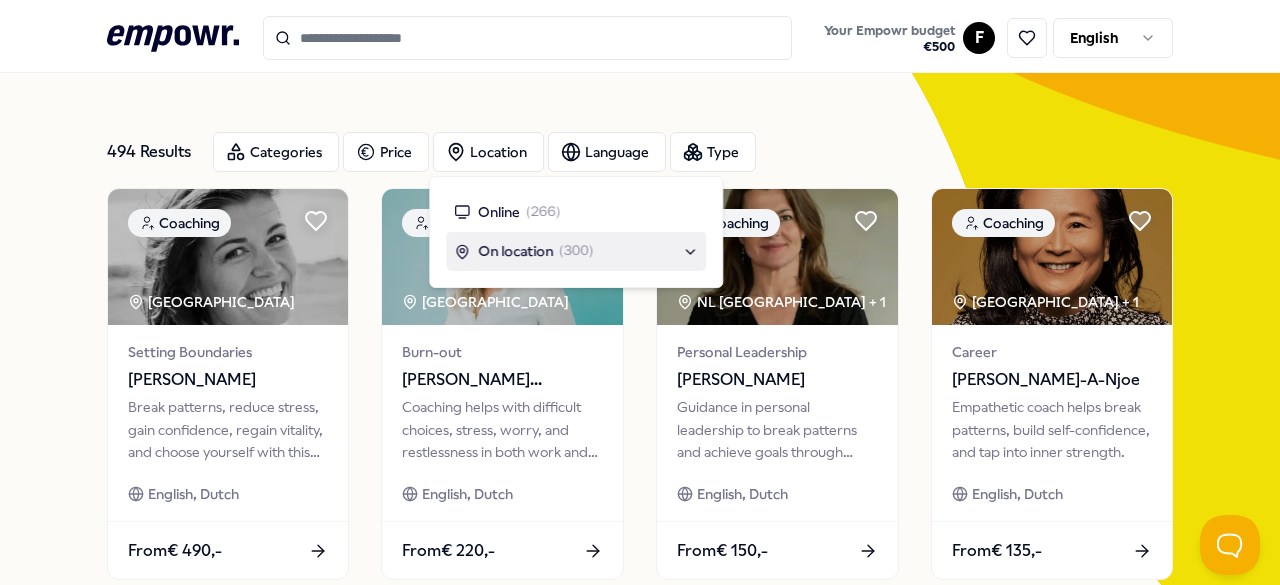 click on "On location" at bounding box center (515, 251) 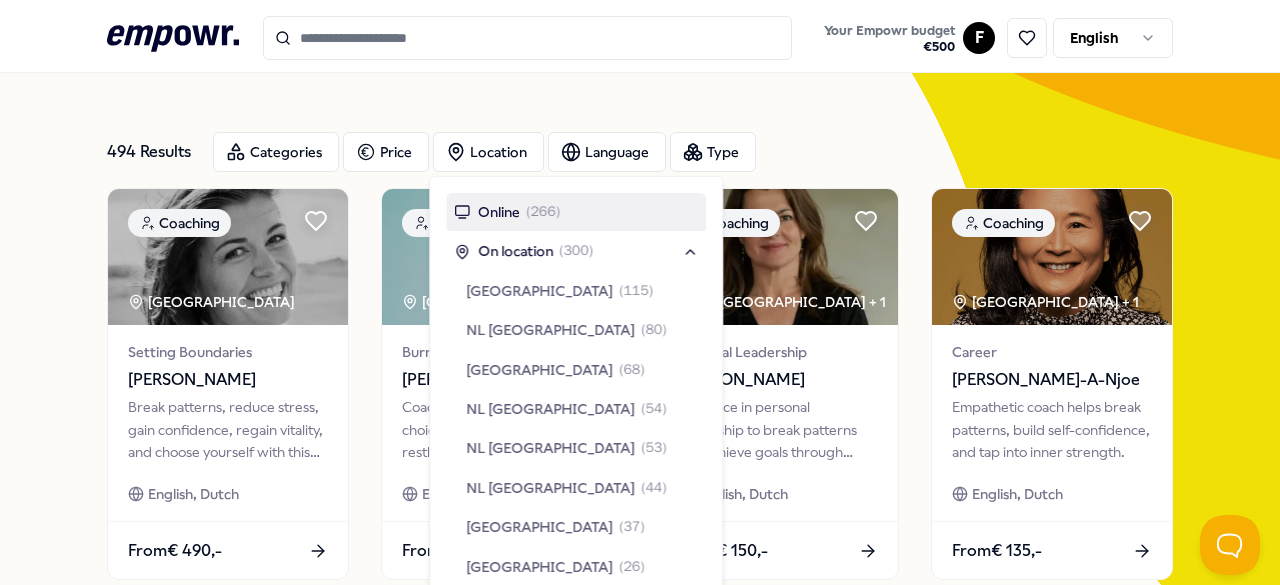 click on "Online ( 266 )" at bounding box center [576, 212] 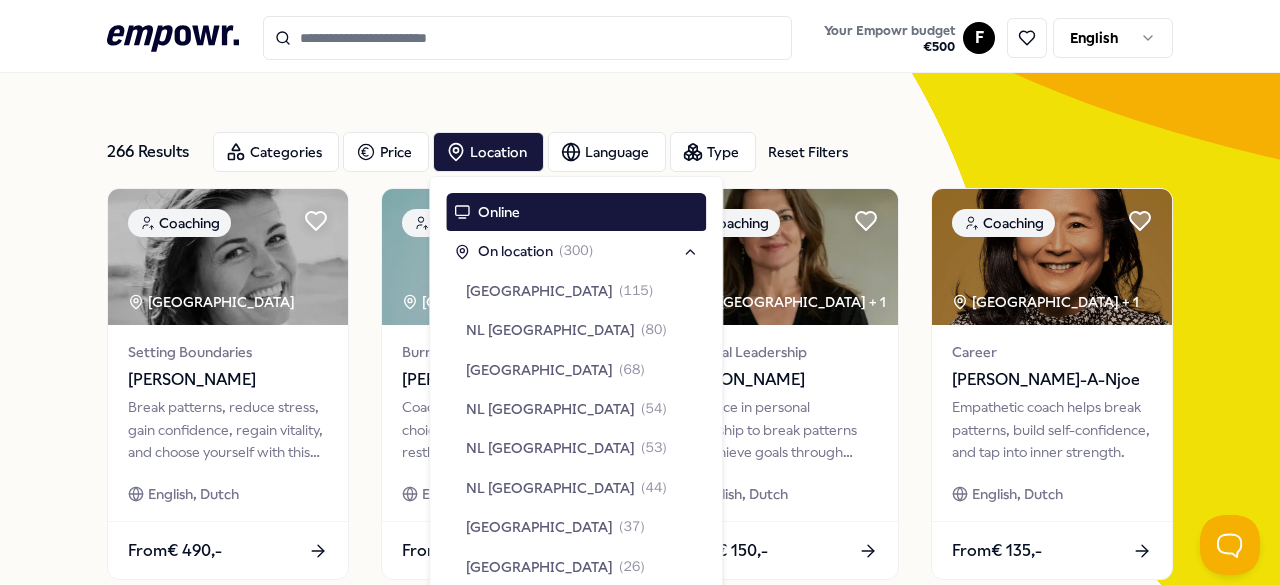 click on "266 Results Reset Filters Categories Price Location Language Type Reset Filters Coaching [GEOGRAPHIC_DATA] Region   Setting Boundaries [PERSON_NAME] Break patterns, reduce stress, gain confidence, regain vitality, and choose
yourself with this coaching. English, Dutch From  € 490,- Coaching [GEOGRAPHIC_DATA]   Burn-out [PERSON_NAME] Coaching helps with difficult choices, stress, worry, and [MEDICAL_DATA] in both
work and personal life. English, Dutch From  € 220,- Coaching NL [GEOGRAPHIC_DATA]   + 1 Personal Leadership [PERSON_NAME] Guidance in personal leadership to break patterns and achieve goals through
awareness and action. English, Dutch From  € 150,- Coaching [GEOGRAPHIC_DATA] Region   + 1 Career [PERSON_NAME] Empathetic coach helps break patterns, build self-confidence, and tap into inner
strength. English, Dutch From  € 135,- Coaching NL [GEOGRAPHIC_DATA]   + 1 Stress Margreet Top Therapist helps with burnout and AD(H)D by restoring control, calm, and clarity
in thoughts and behavior. Dutch From" at bounding box center (640, 812) 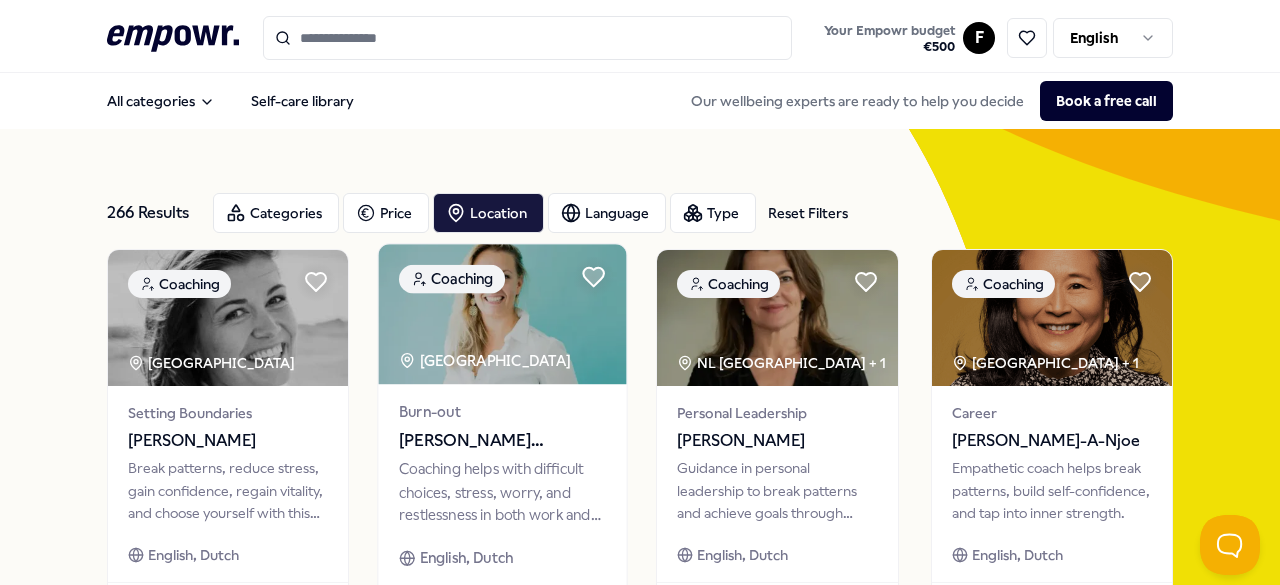 scroll, scrollTop: 0, scrollLeft: 0, axis: both 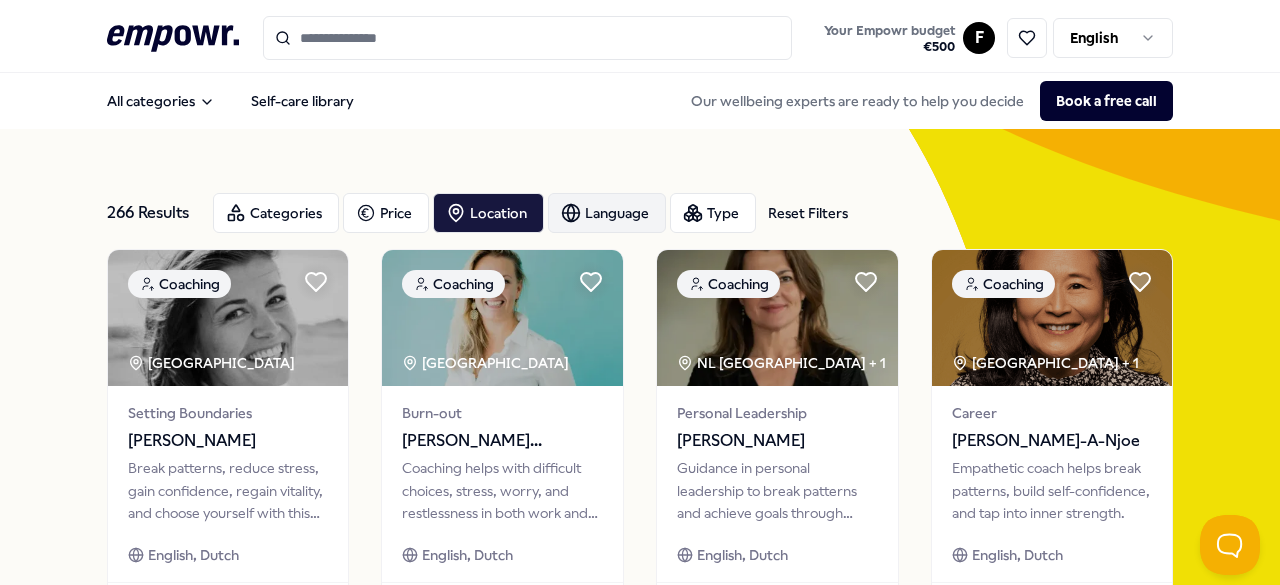 click on "Language" at bounding box center [607, 213] 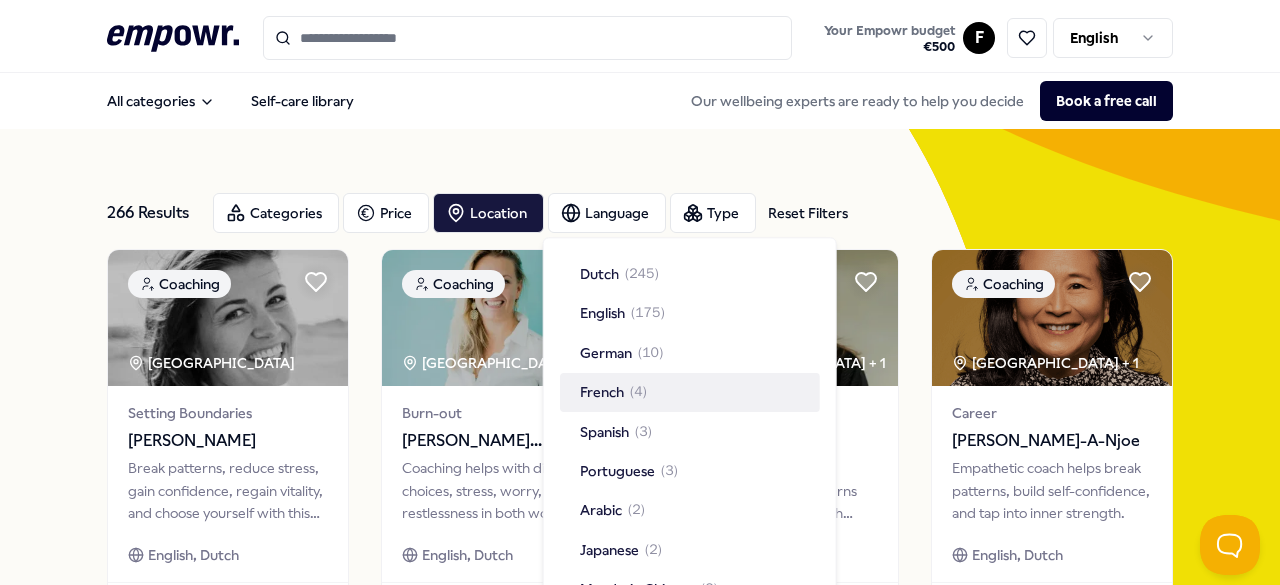 click on "French" at bounding box center (602, 393) 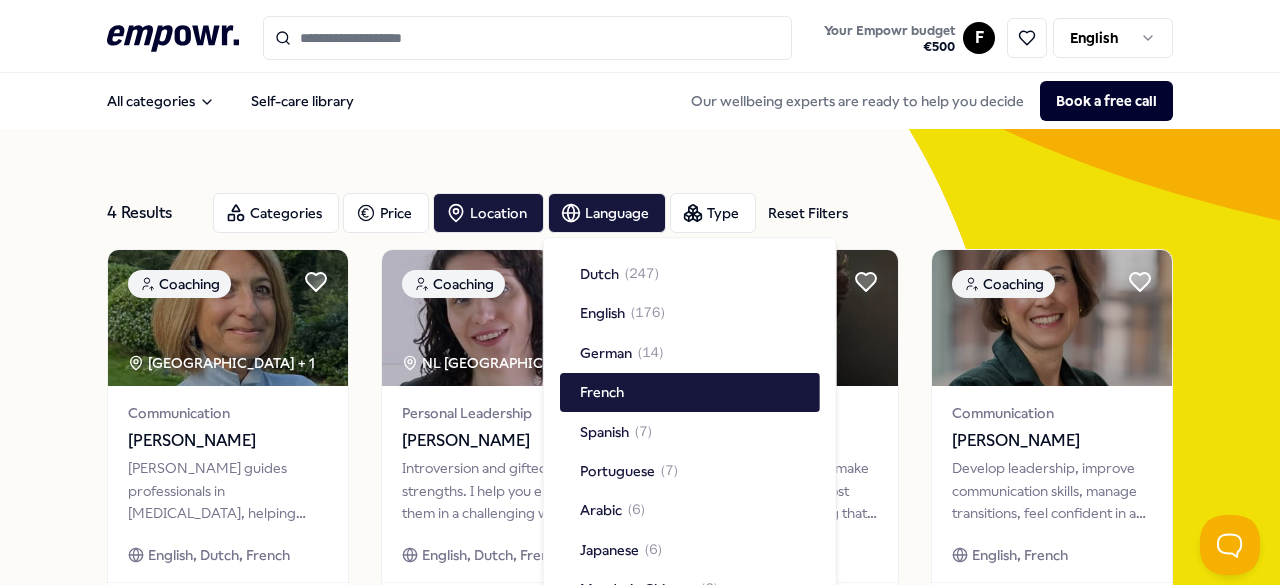 click on "4 Results Reset Filters Categories Price Location Language Type Reset Filters Coaching [GEOGRAPHIC_DATA] Region   + 1 Communication [PERSON_NAME] Nir [PERSON_NAME] guides professionals in [MEDICAL_DATA], helping break through obstacles
and behavior patterns for greater life satisfaction. English, Dutch, French From  € 200,- Coaching NL [GEOGRAPHIC_DATA]   + 3 Personal Leadership [PERSON_NAME] Introversion and giftedness are strengths. I help you embrace them in a
challenging world. English, Dutch, French From  € 245,- Coaching Personal Leadership [PERSON_NAME] self-awareness, make better decisions, and boost confidence with
coaching that unlocks your potential and creates meaningful progress. French From  € 120,- Coaching Communication [PERSON_NAME] leadership, improve communication skills, manage transitions, feel
confident in a new job... English, French From  € 150,- Previous 1 Next" at bounding box center (640, 449) 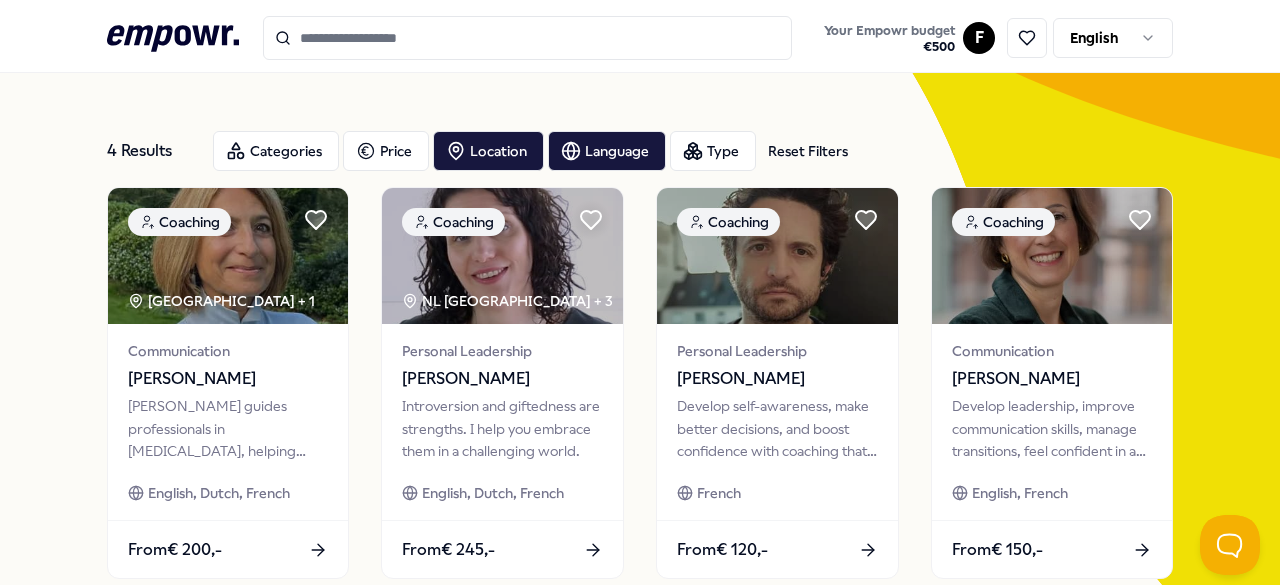 scroll, scrollTop: 0, scrollLeft: 0, axis: both 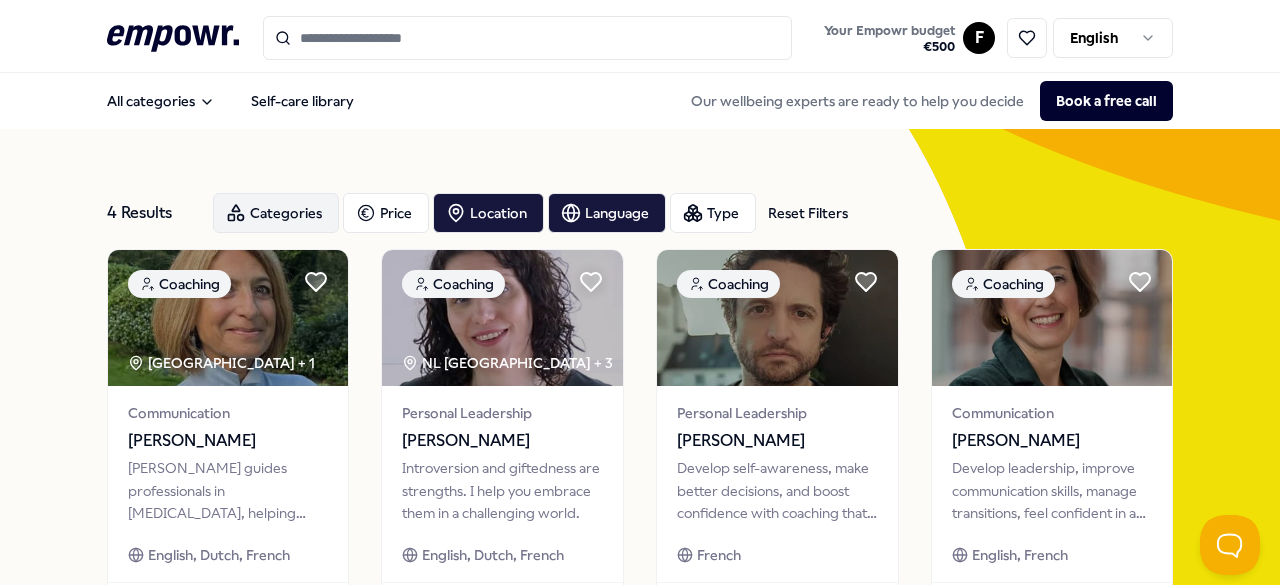 click on "Categories" at bounding box center (276, 213) 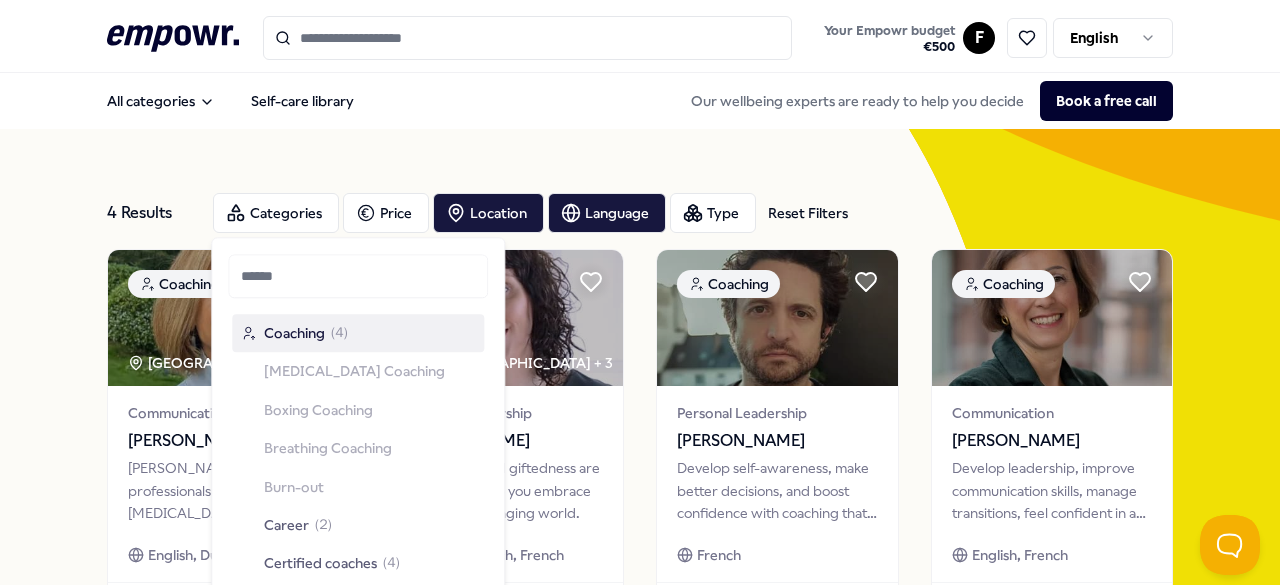 click on "Reset Filters" at bounding box center (808, 213) 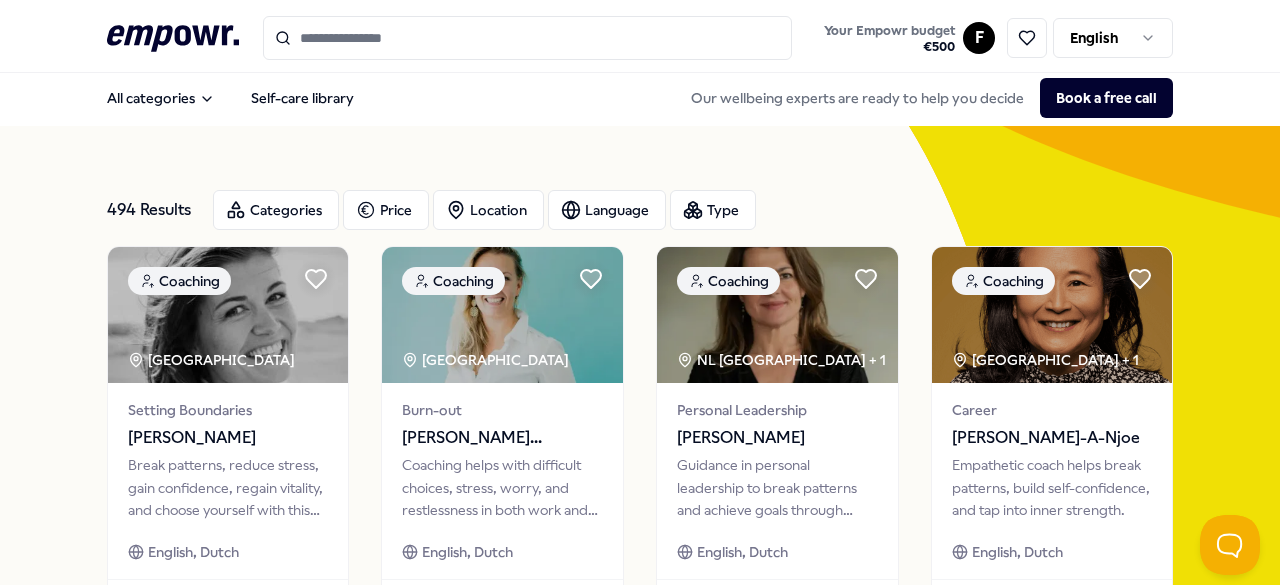 scroll, scrollTop: 0, scrollLeft: 0, axis: both 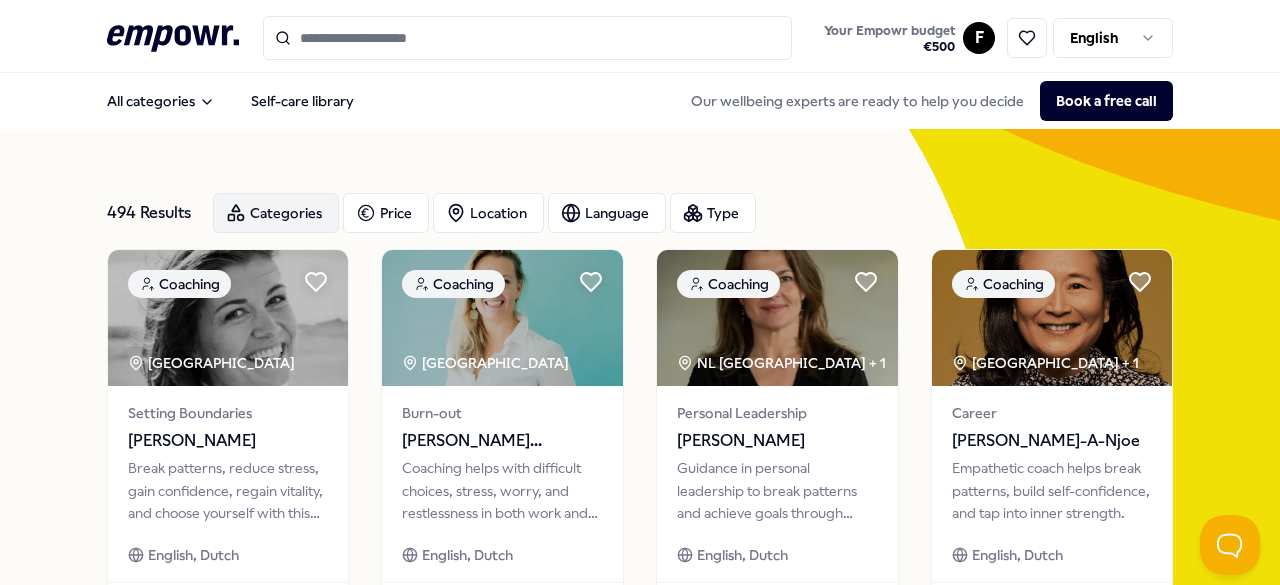click on "Categories" at bounding box center [276, 213] 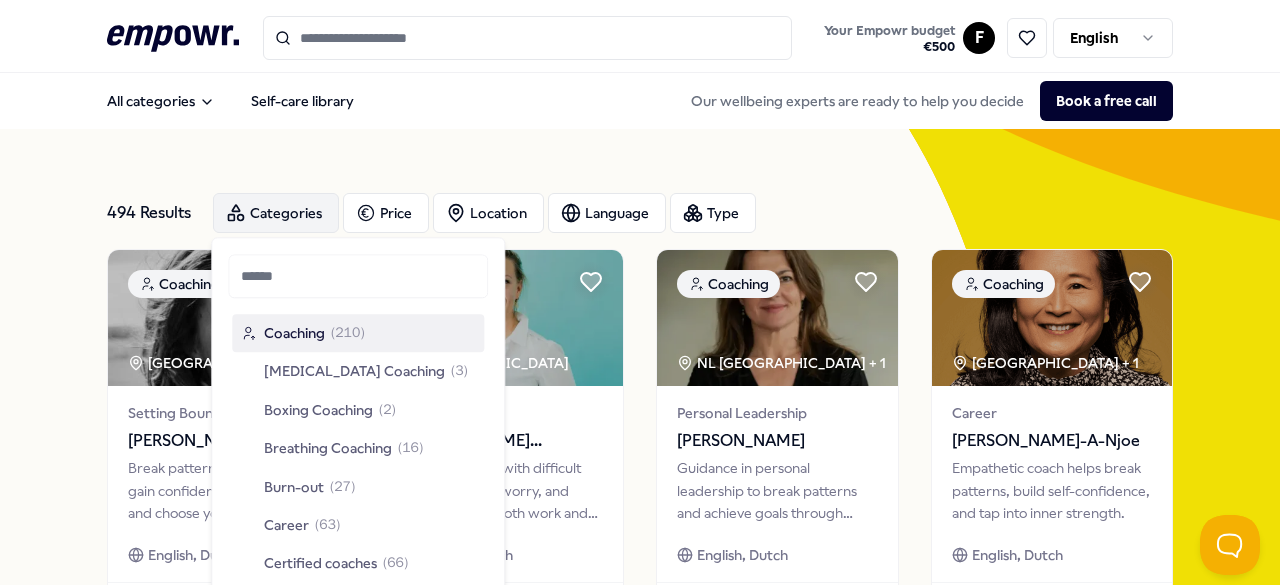 click on "Categories" at bounding box center (276, 213) 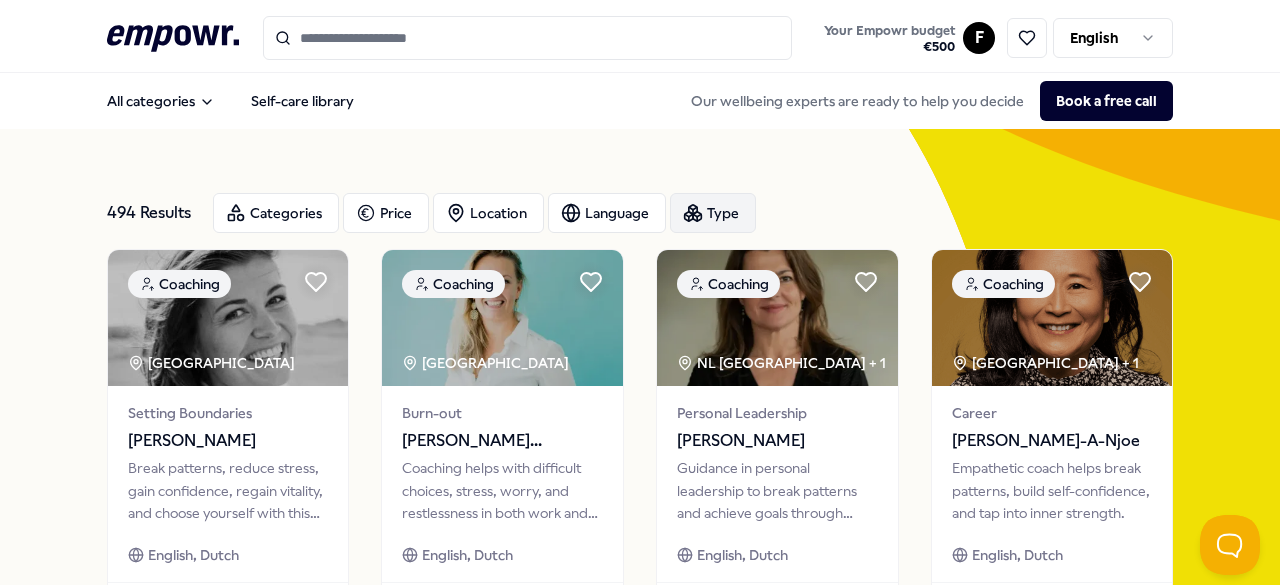 click on "Type" at bounding box center (713, 213) 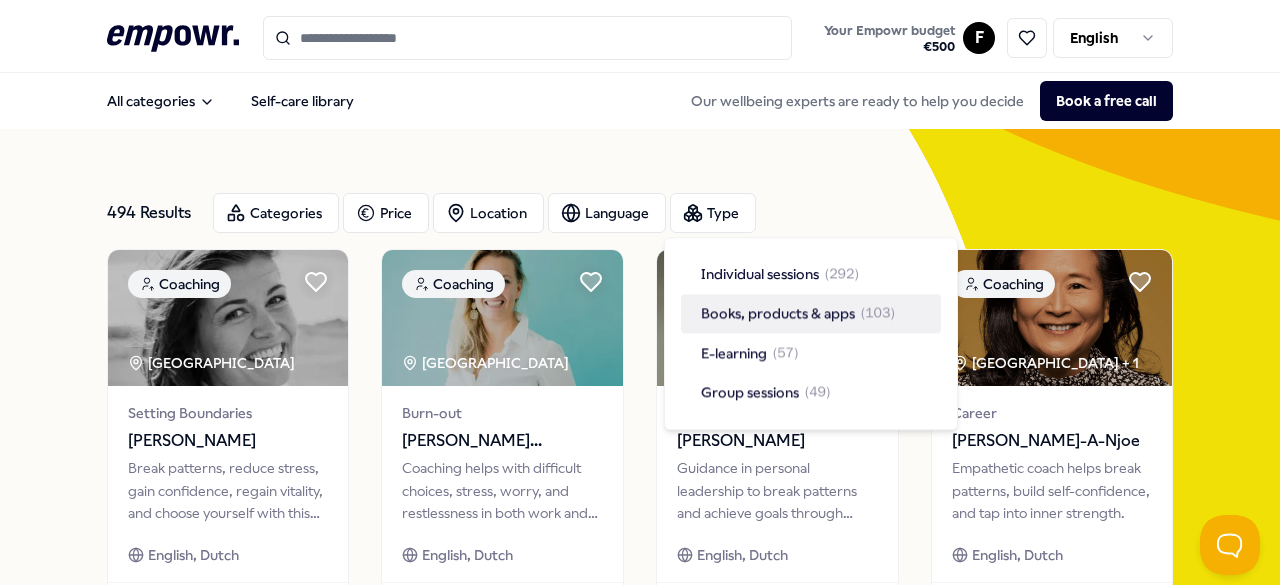 click on "Books, products & apps" at bounding box center (778, 314) 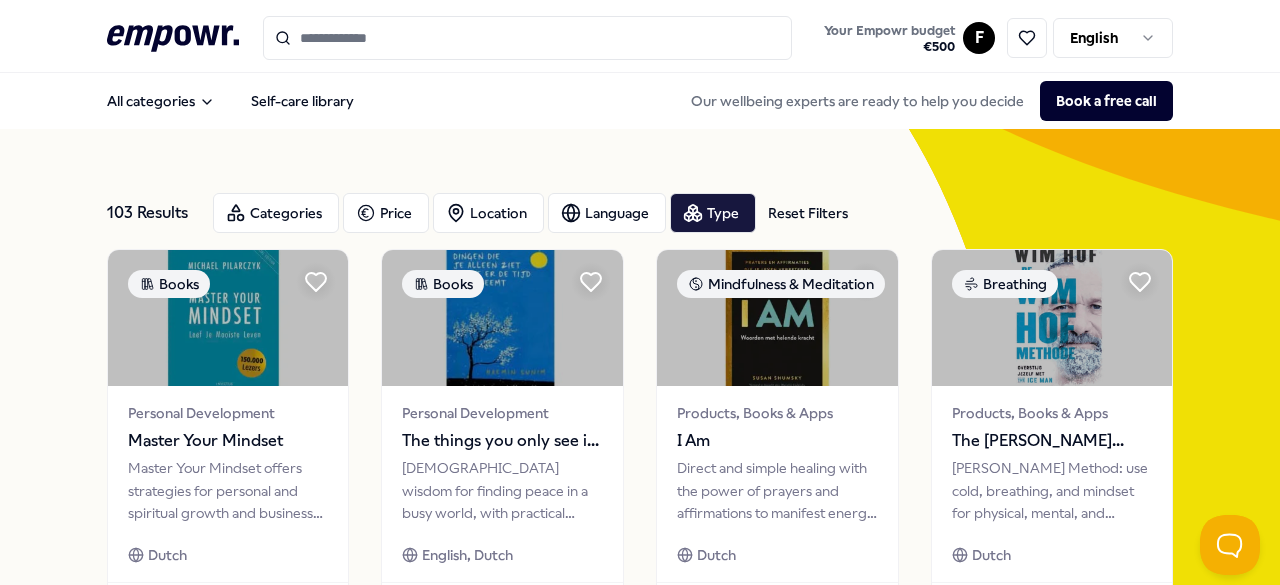 click on "103 Results Reset Filters Categories Price Location Language Type Reset Filters Books Personal Development Master Your Mindset Master Your Mindset offers strategies for personal and spiritual growth and
business success. Dutch From  € 30,- Books Personal Development The things you only see if you take your time [DEMOGRAPHIC_DATA] wisdom for finding peace in a busy world, with practical insights and
mindfulness. English, Dutch From  € 25,- Mindfulness & Meditation Products, Books & Apps I Am Direct and simple healing with the power of prayers and affirmations to manifest
energy and life dreams. Dutch From  € 35,- Breathing Products, Books & Apps The [PERSON_NAME] method [PERSON_NAME] Method: use cold, breathing, and mindset for physical, mental, and
spiritual growth and balance. Dutch From  € 35,- Mindfulness & Meditation Products, Books & Apps The Noble Art of Not Giving a F*ck Learn to deal with life's setbacks and imperfections for courage, confidence,
and a liberating outlook. English, Dutch From  € 30,- Dutch" at bounding box center [640, 873] 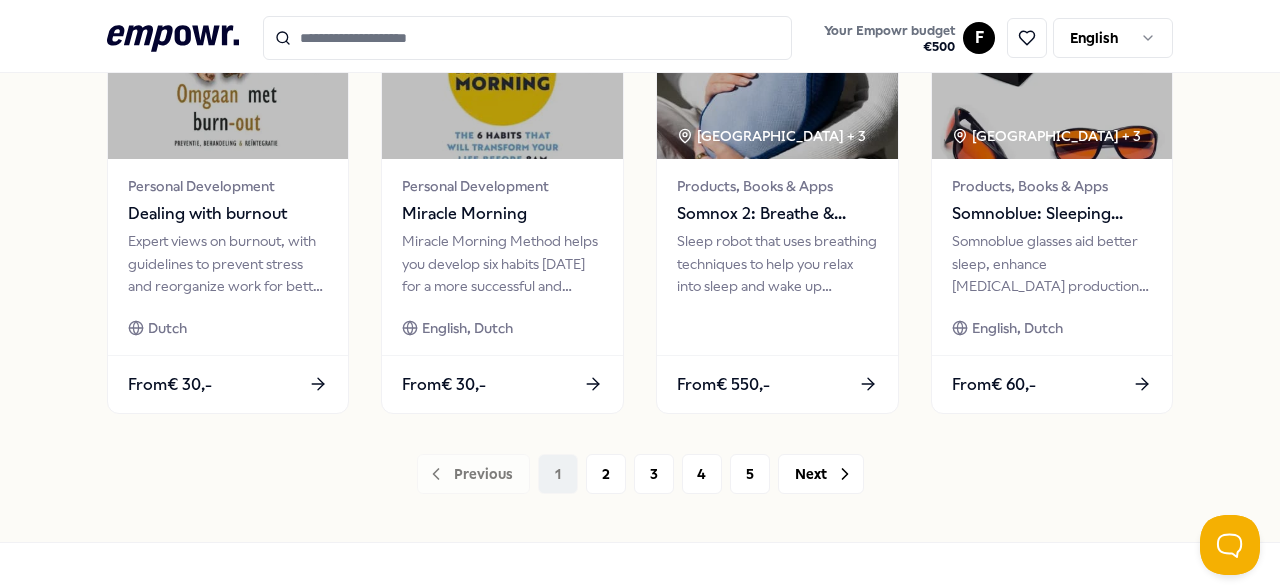 scroll, scrollTop: 1126, scrollLeft: 0, axis: vertical 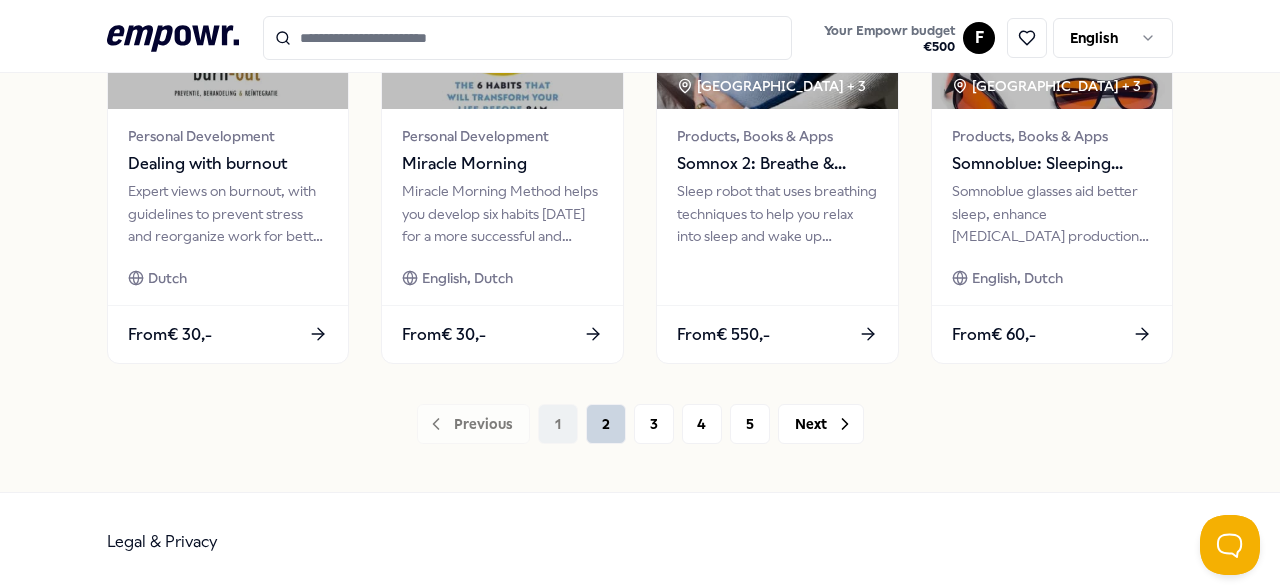 click on "2" at bounding box center (606, 424) 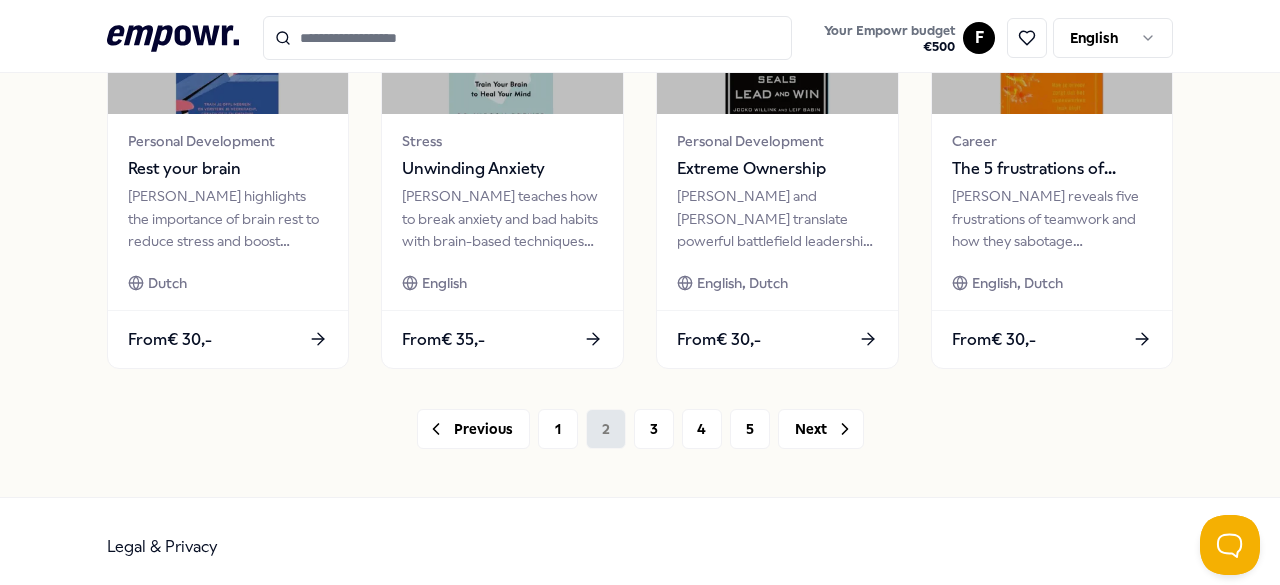 scroll, scrollTop: 1126, scrollLeft: 0, axis: vertical 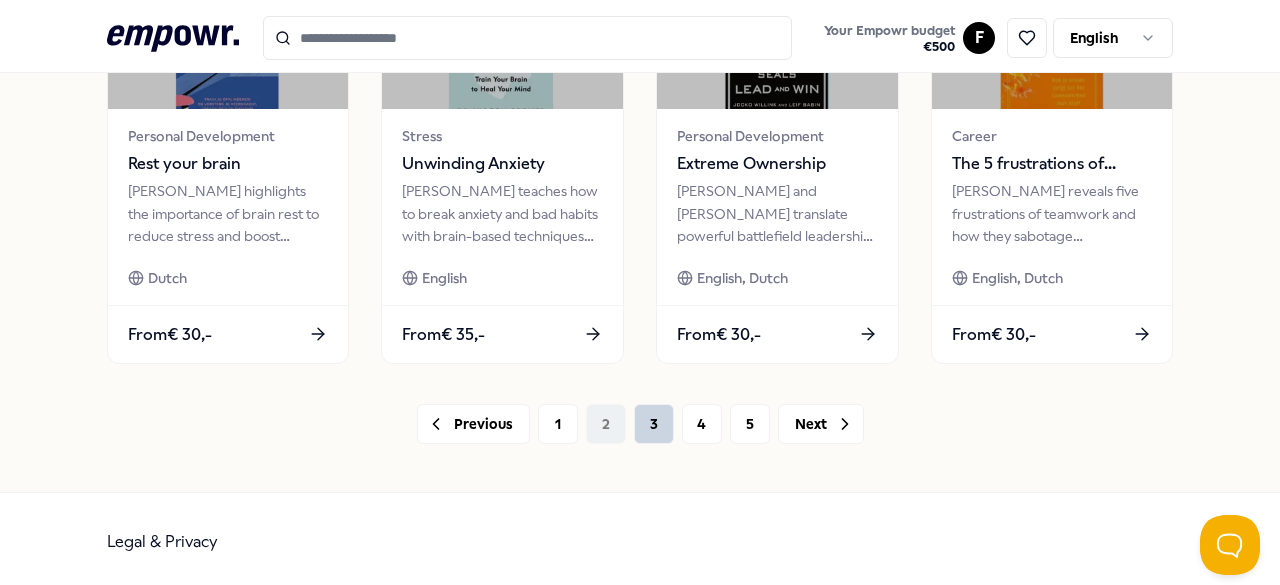 click on "3" at bounding box center [654, 424] 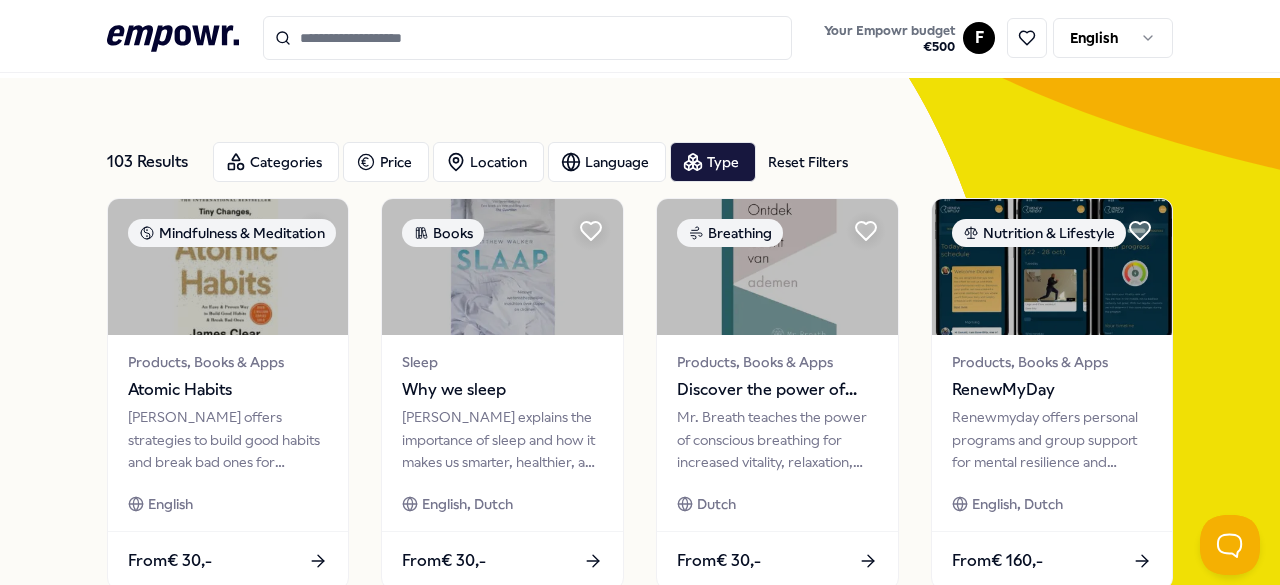 scroll, scrollTop: 0, scrollLeft: 0, axis: both 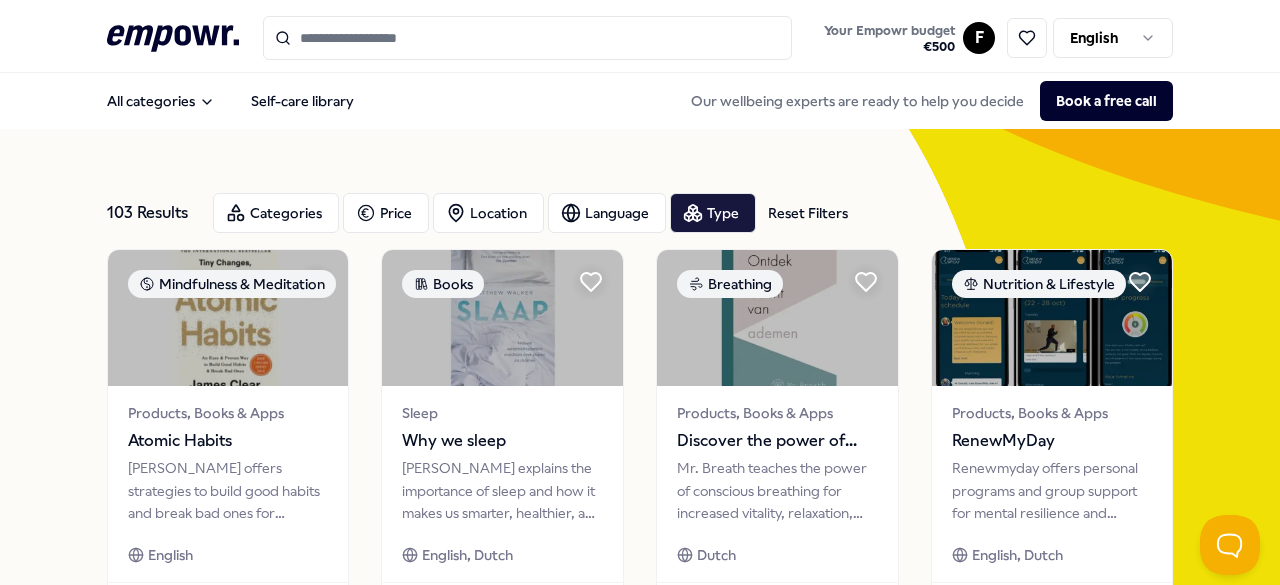 drag, startPoint x: 644, startPoint y: 429, endPoint x: 77, endPoint y: 399, distance: 567.7931 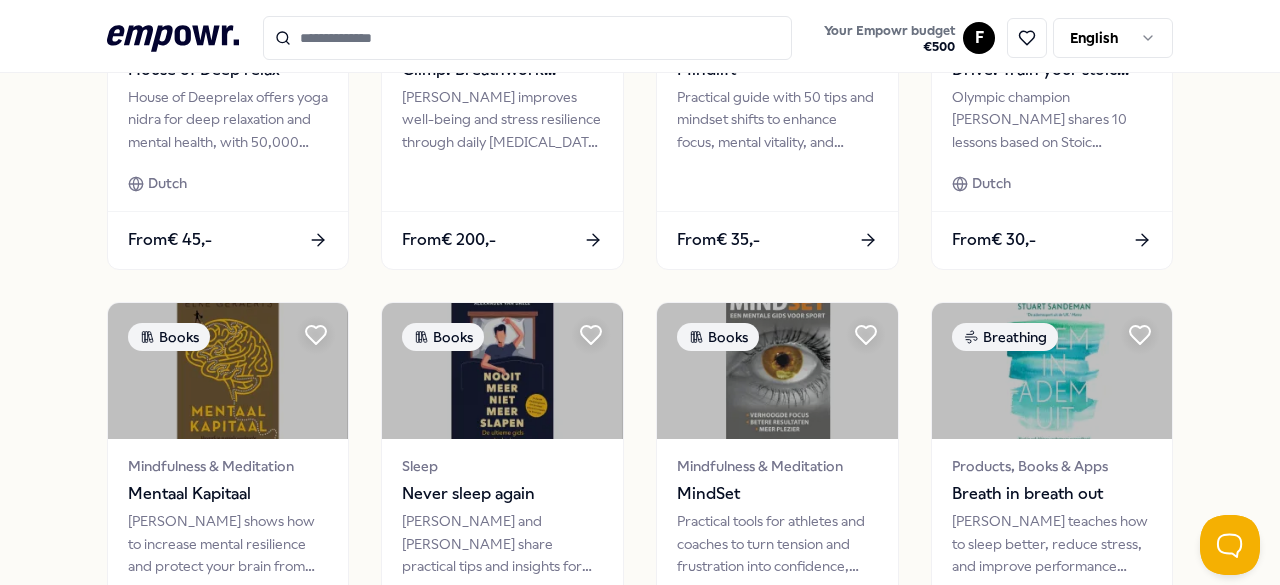 scroll, scrollTop: 1126, scrollLeft: 0, axis: vertical 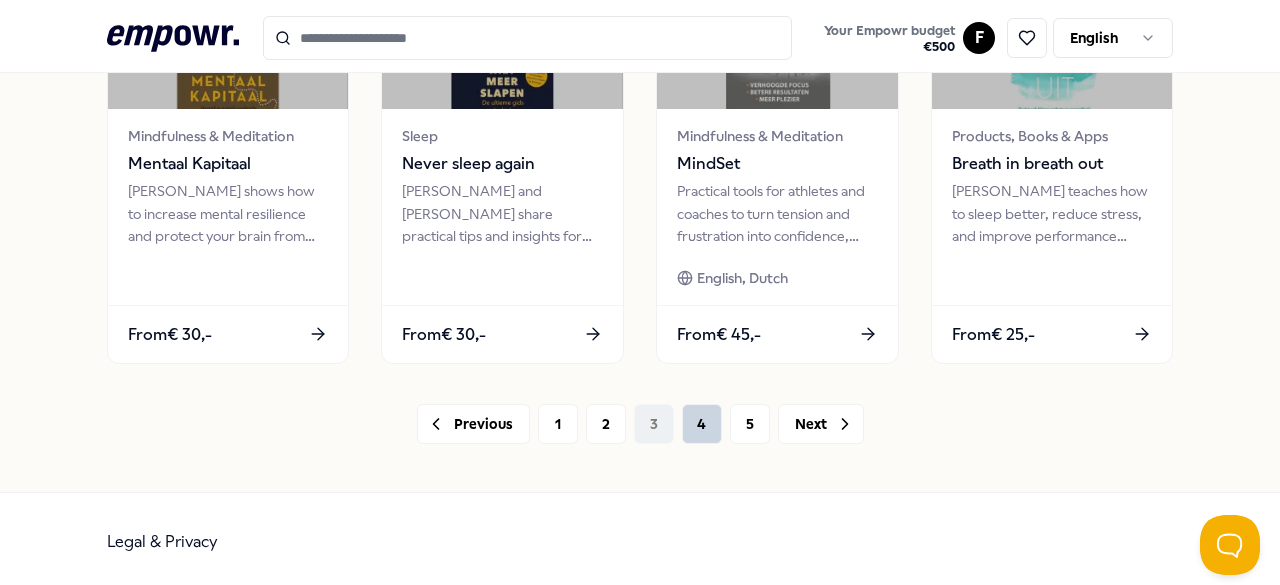 click on "4" at bounding box center [702, 424] 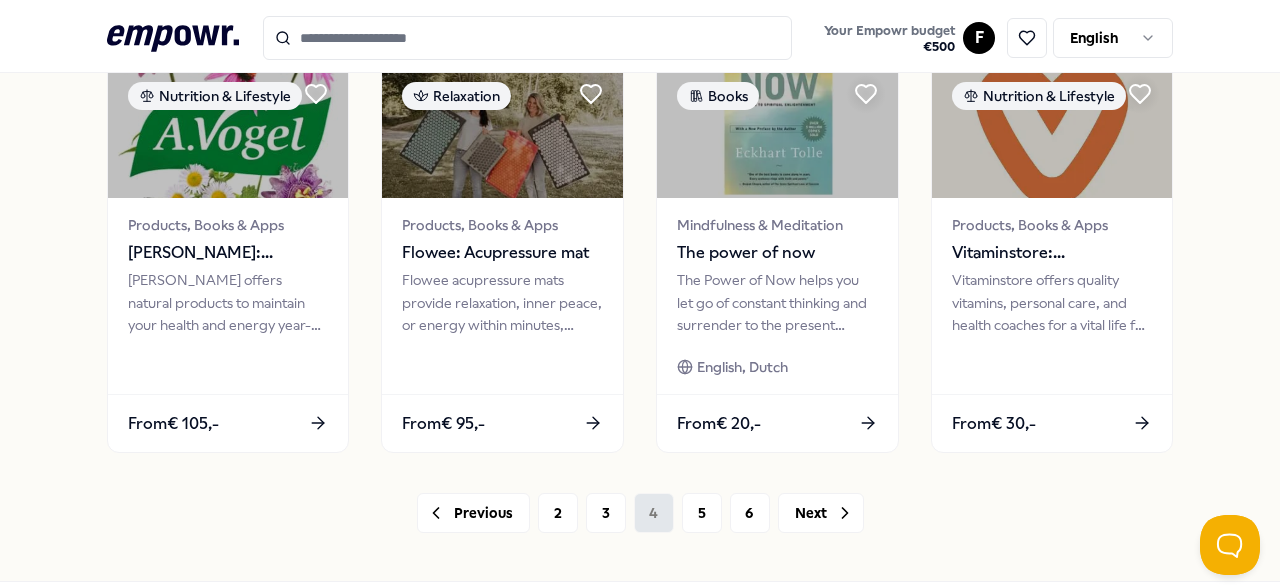 scroll, scrollTop: 1126, scrollLeft: 0, axis: vertical 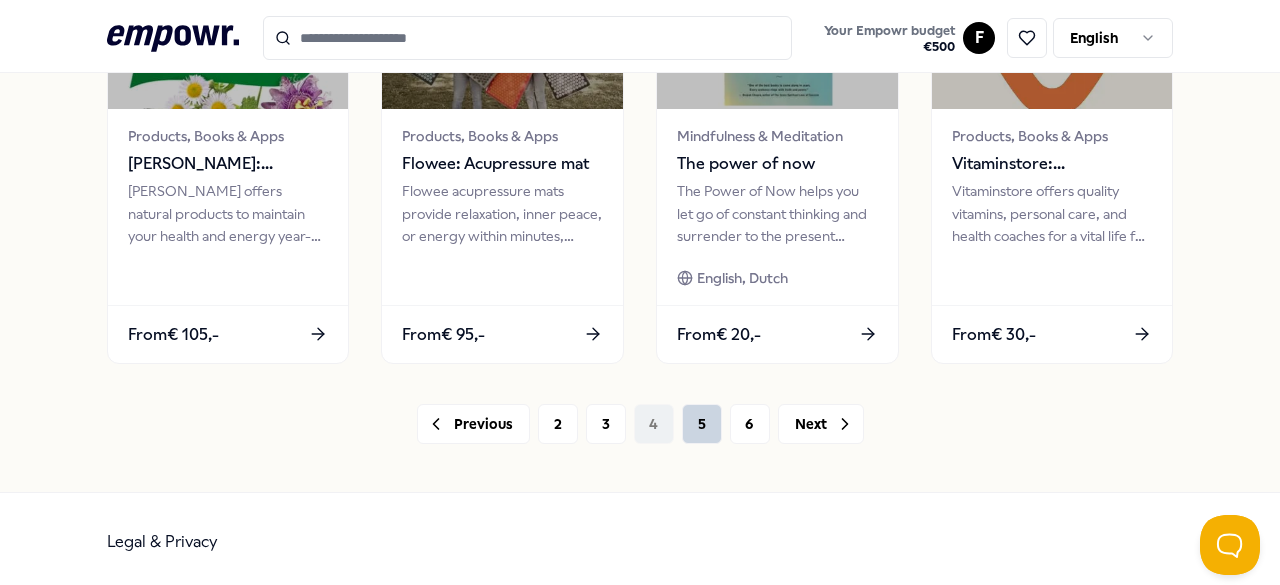 click on "5" at bounding box center (702, 424) 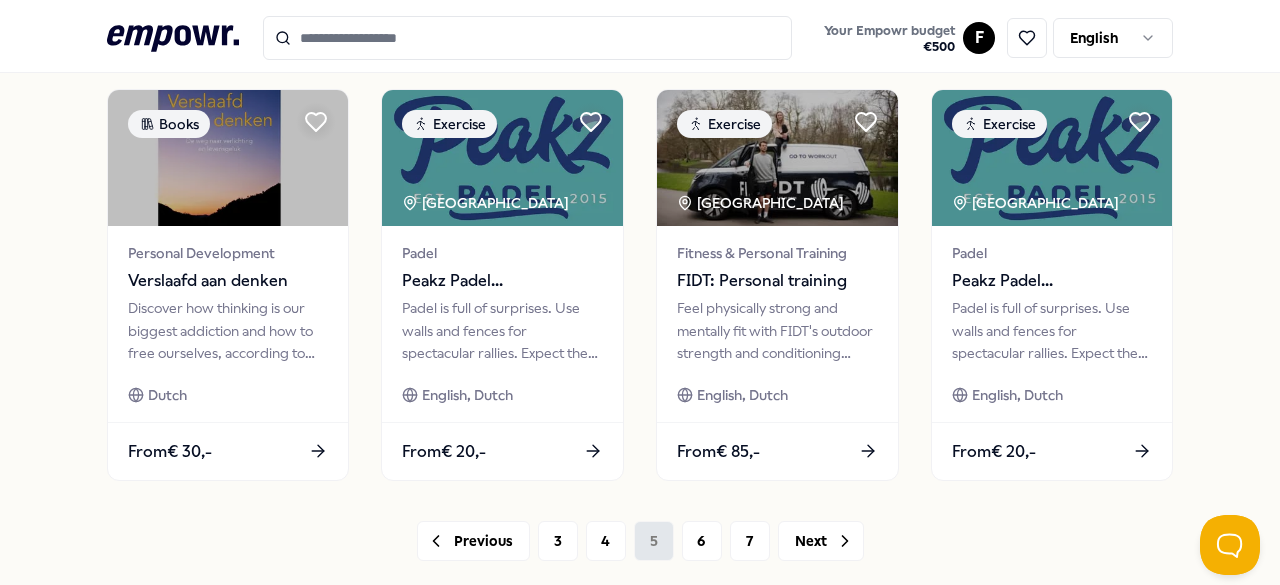 scroll, scrollTop: 1010, scrollLeft: 0, axis: vertical 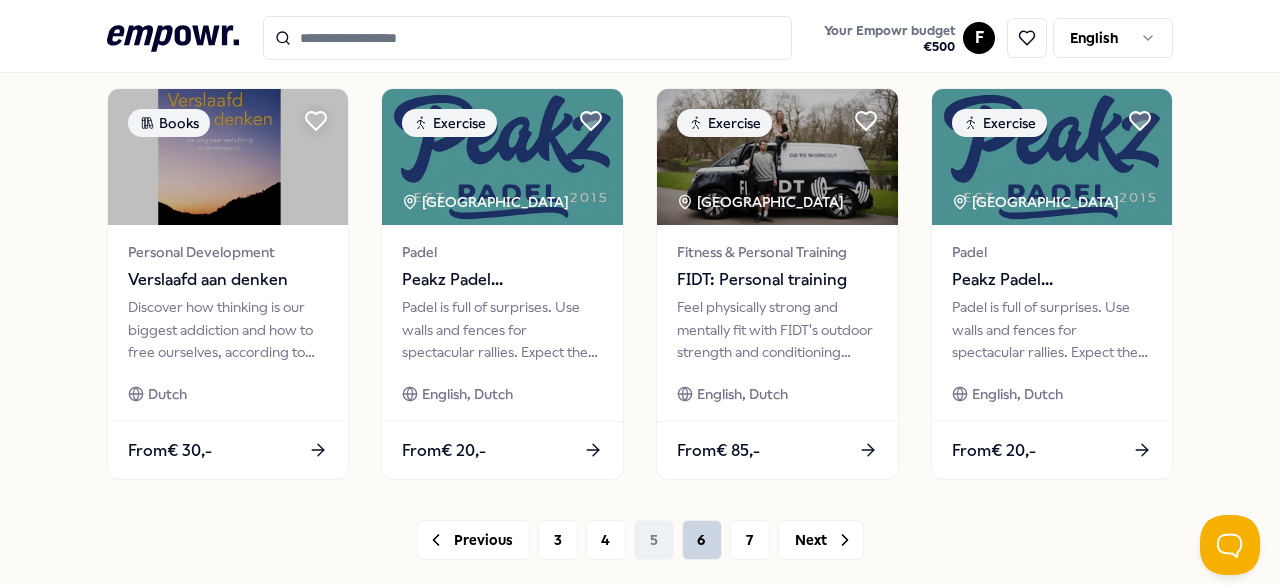 click on "6" at bounding box center (702, 540) 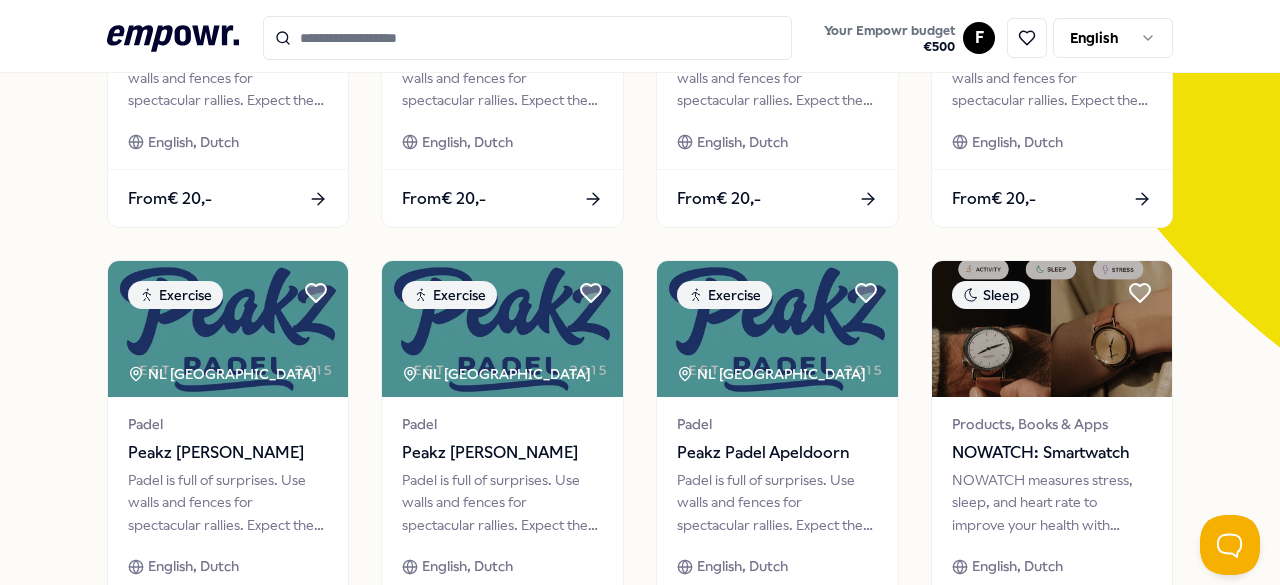 scroll, scrollTop: 412, scrollLeft: 0, axis: vertical 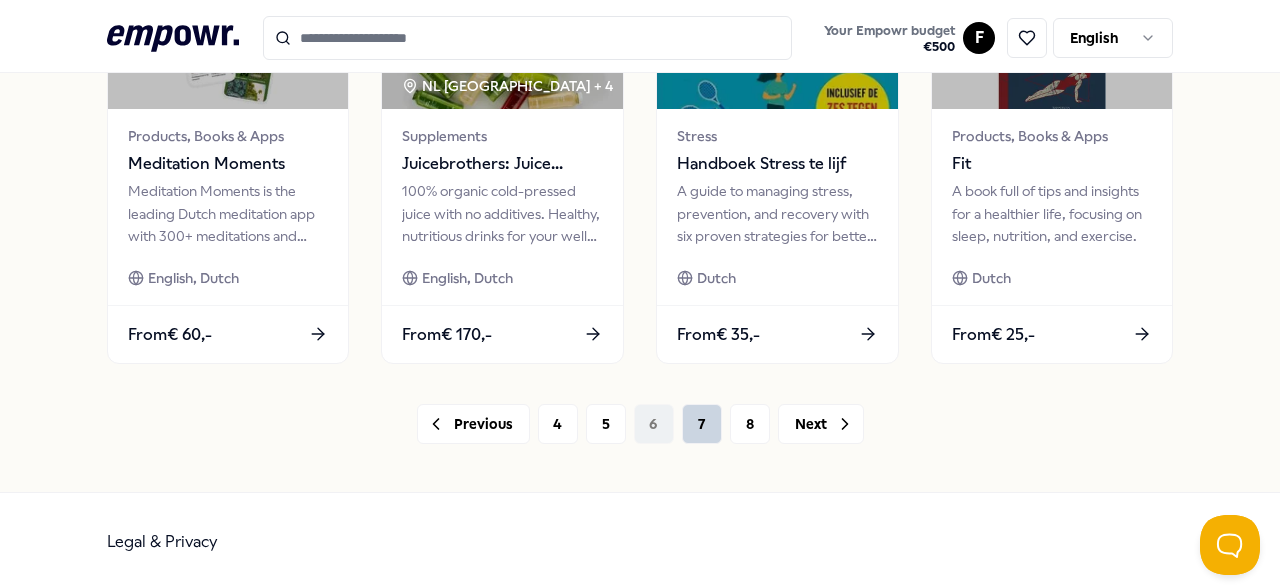 click on "7" at bounding box center [702, 424] 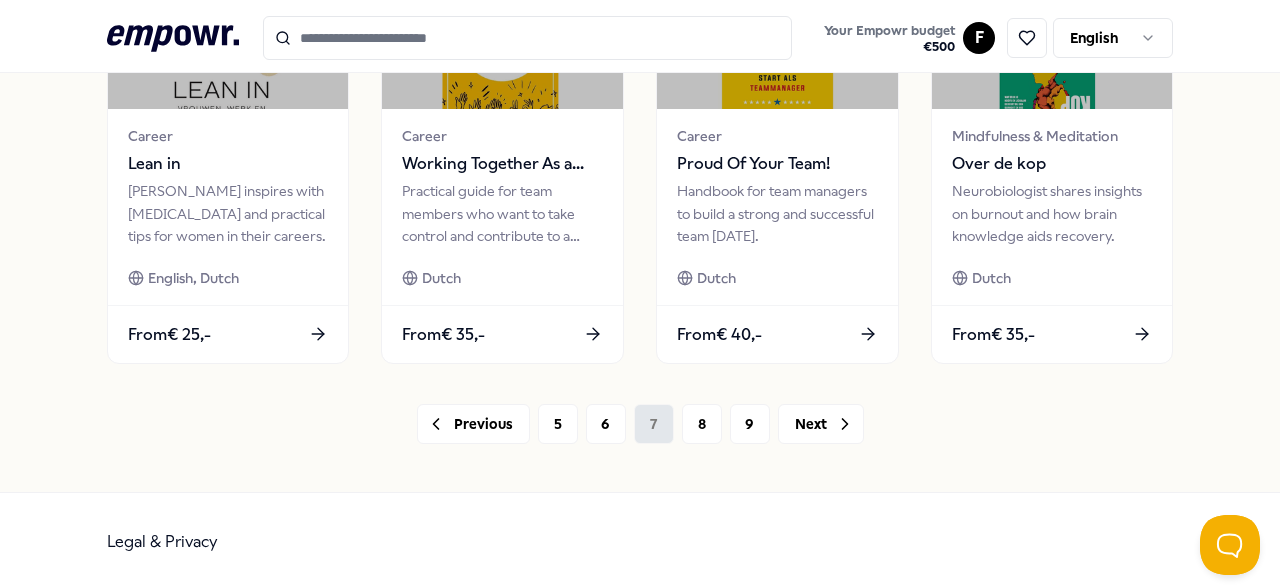 scroll, scrollTop: 1125, scrollLeft: 0, axis: vertical 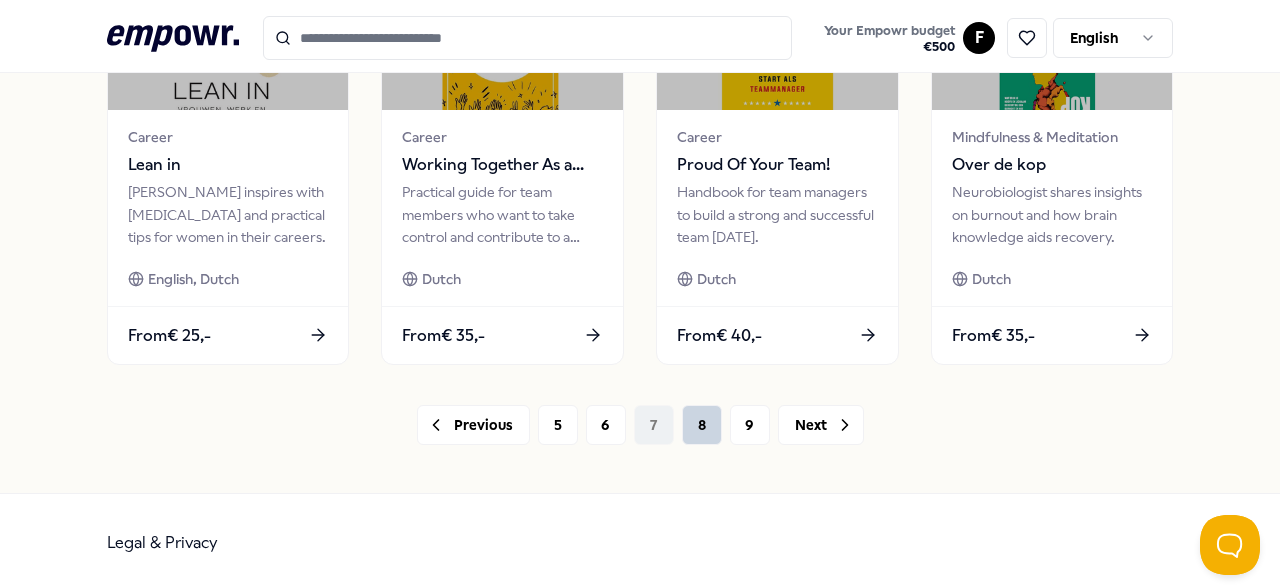 click on "8" at bounding box center [702, 425] 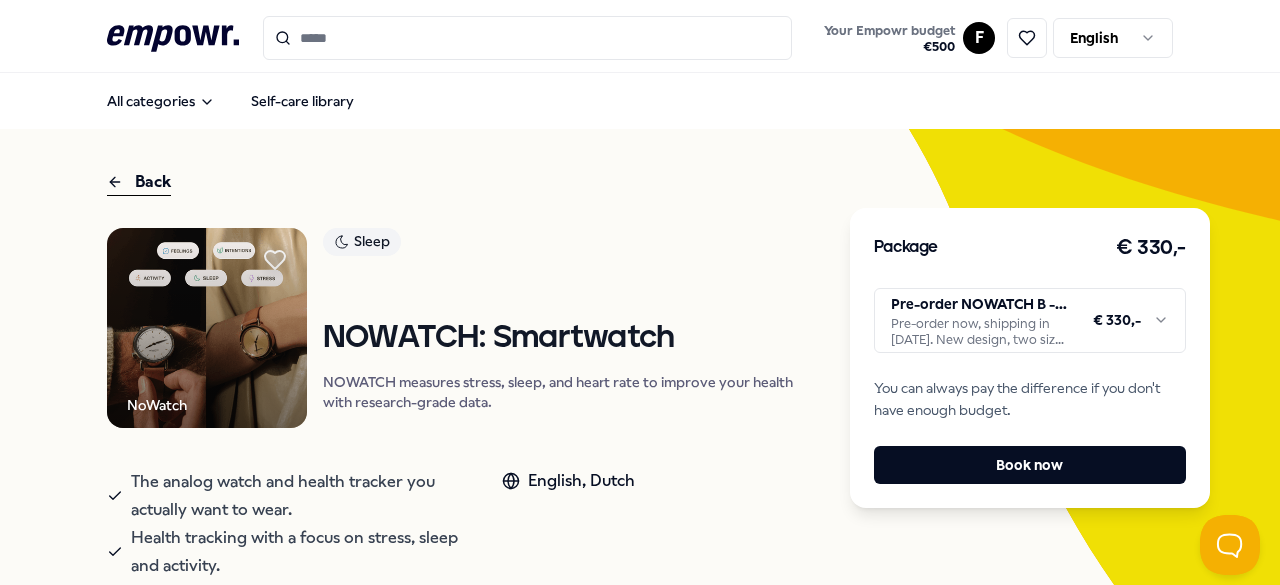 scroll, scrollTop: 0, scrollLeft: 0, axis: both 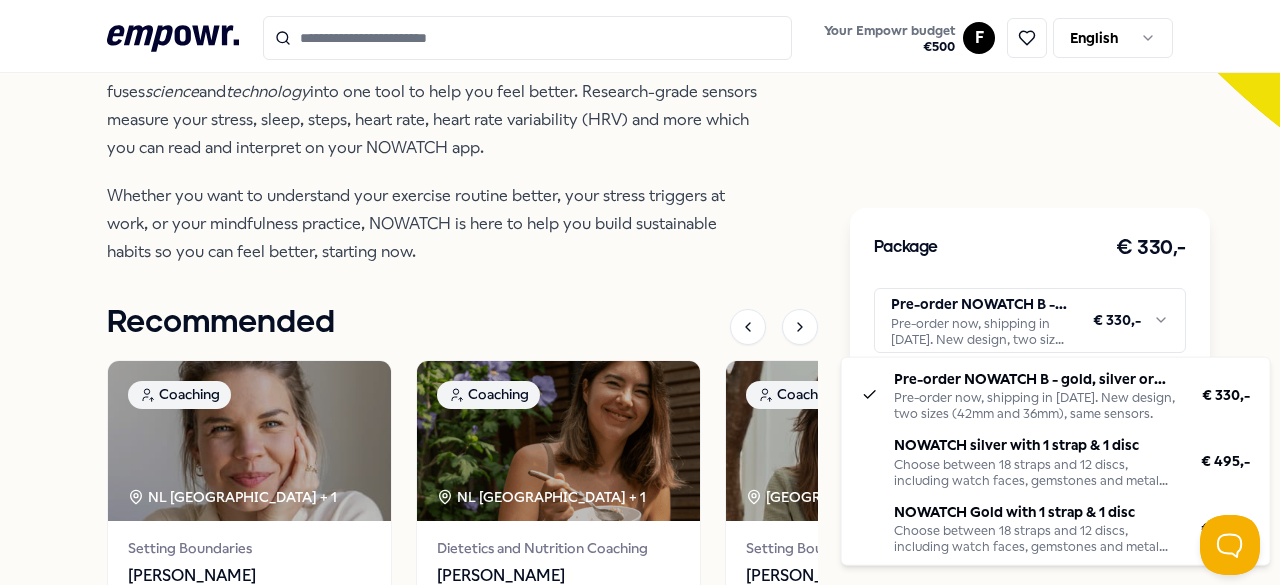 click on ".empowr-logo_svg__cls-1{fill:#03032f} Your Empowr budget € 500 F English All categories   Self-care library Back NoWatch Sleep NOWATCH: Smartwatch NOWATCH measures stress, sleep, and heart rate to improve your health with research-grade data.  The analog watch and health tracker you actually want to wear. Health tracking with a focus on stress, sleep and activity. English, Dutch Introduction Expectations NOWATCH is the analog watch and health tracker you actually want to wear. It fuses  science  and  technology  into one tool to help you feel better. Research-grade sensors measure your stress, sleep, steps, heart rate, heart rate variability (HRV) and more which you can read and interpret on your NOWATCH app.  Whether you want to understand your exercise routine better, your stress triggers at work, or your mindfulness practice, NOWATCH is here to help you build sustainable habits so you can feel better, starting now. Recommended Coaching NL West Region   + 1 Setting Boundaries Eef van Soest English, Dutch" at bounding box center (640, 292) 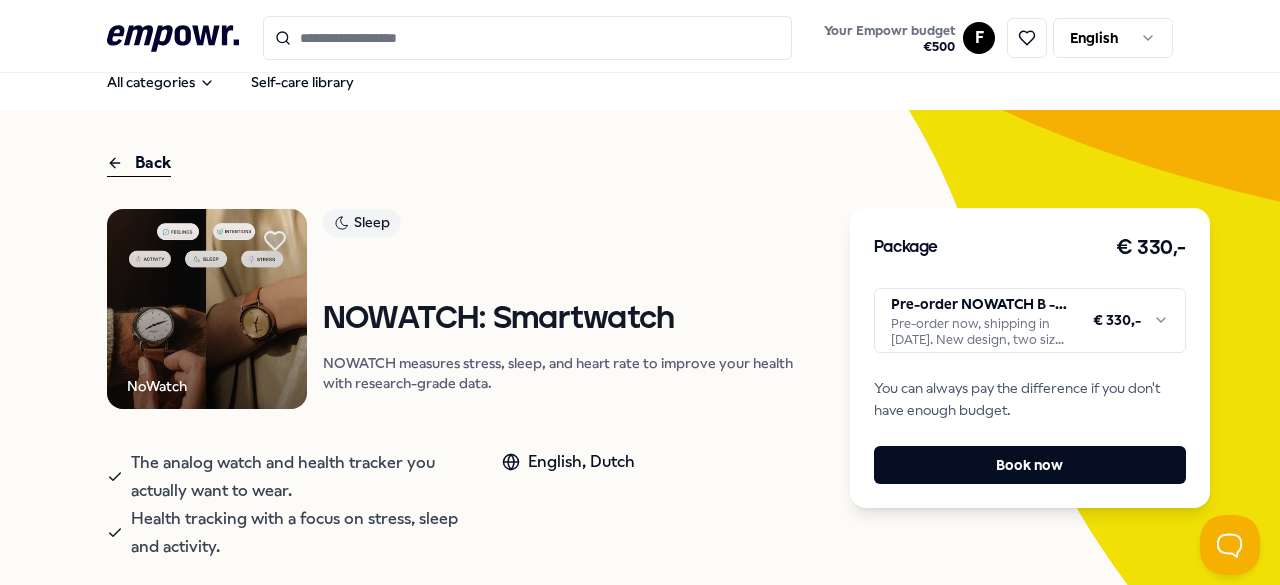 scroll, scrollTop: 21, scrollLeft: 0, axis: vertical 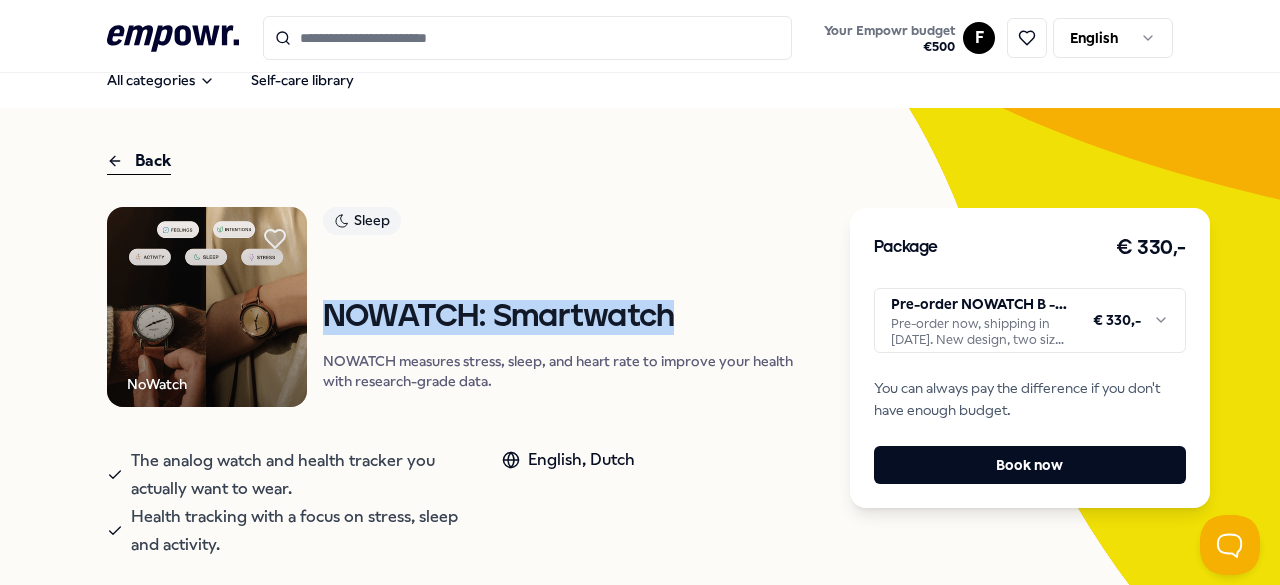 drag, startPoint x: 683, startPoint y: 321, endPoint x: 328, endPoint y: 308, distance: 355.23795 